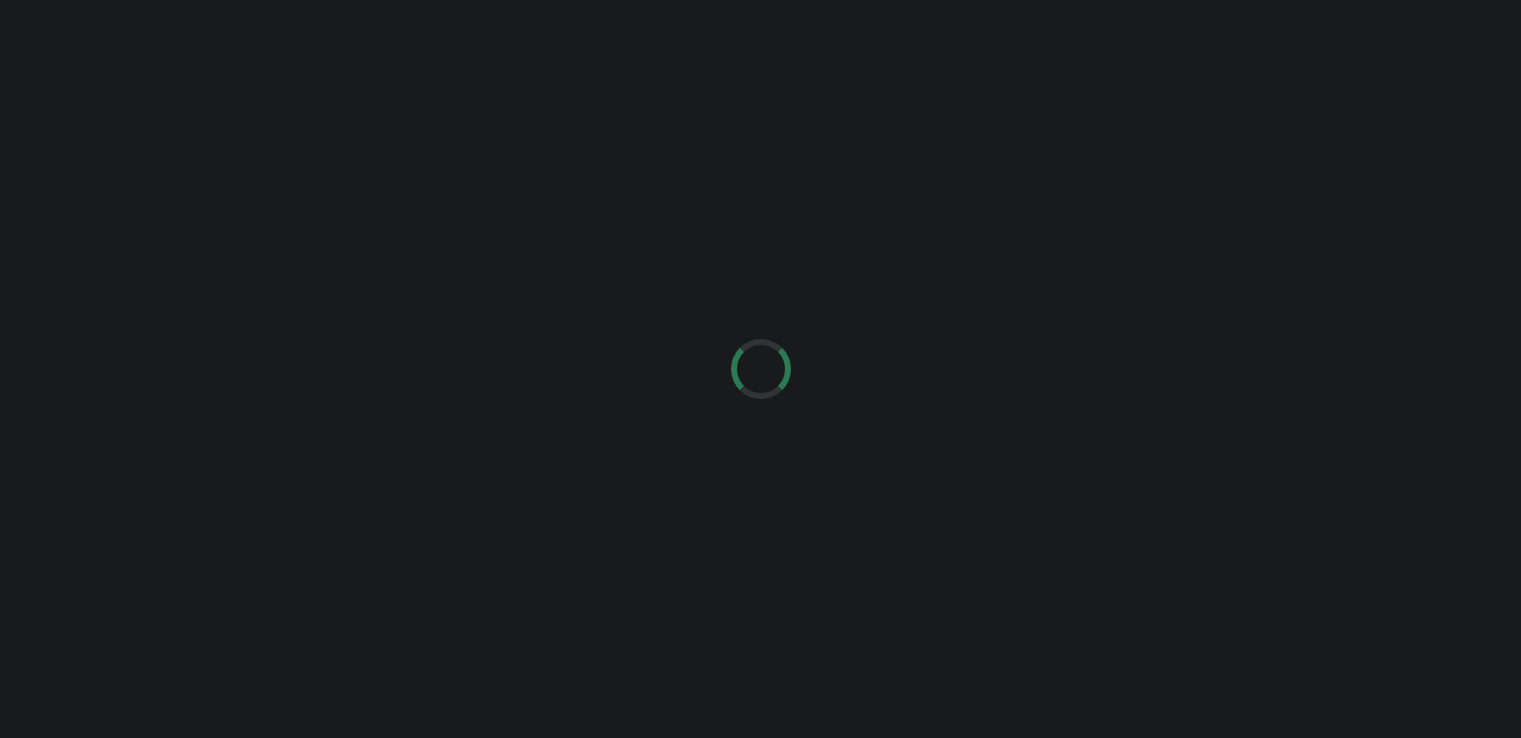 scroll, scrollTop: 0, scrollLeft: 0, axis: both 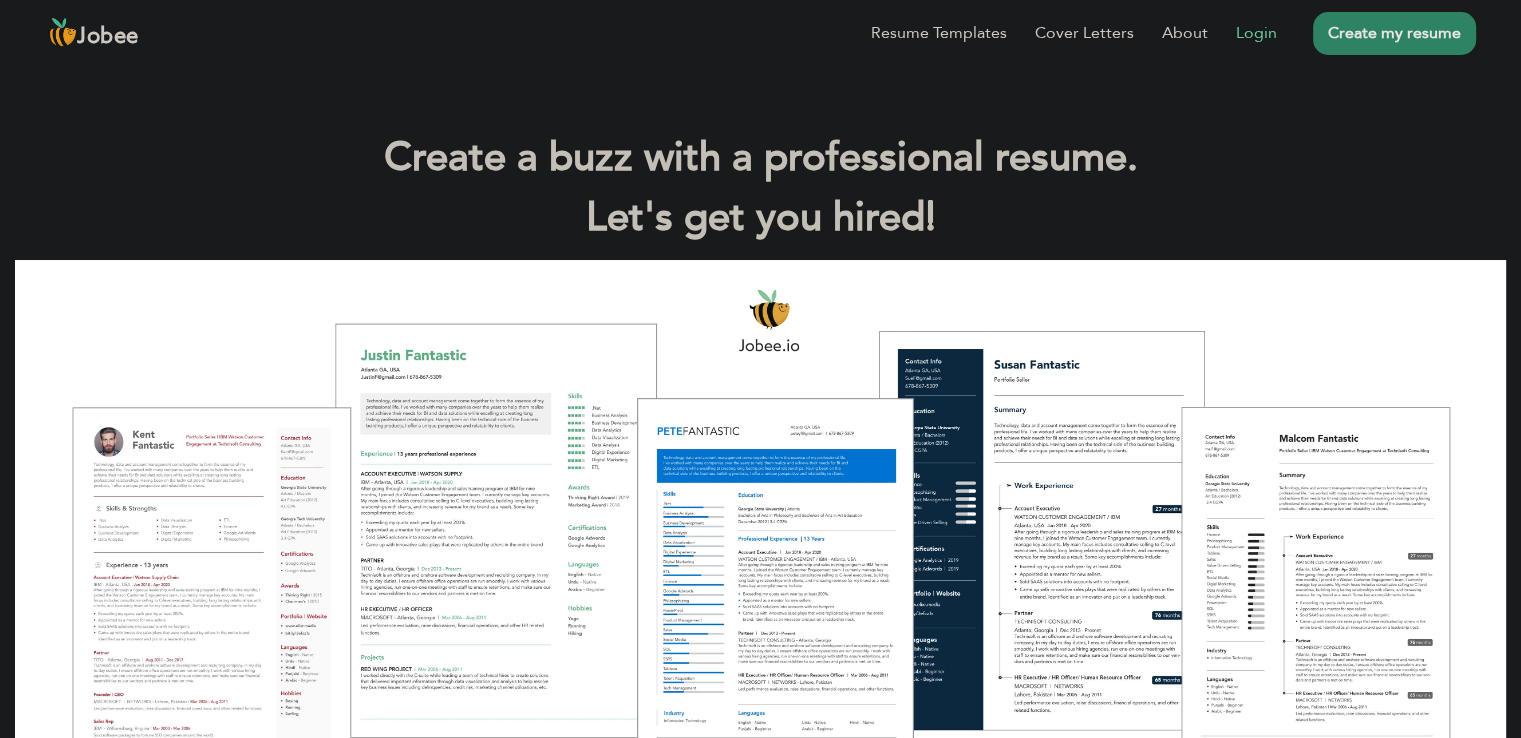 click on "Login" at bounding box center (1256, 33) 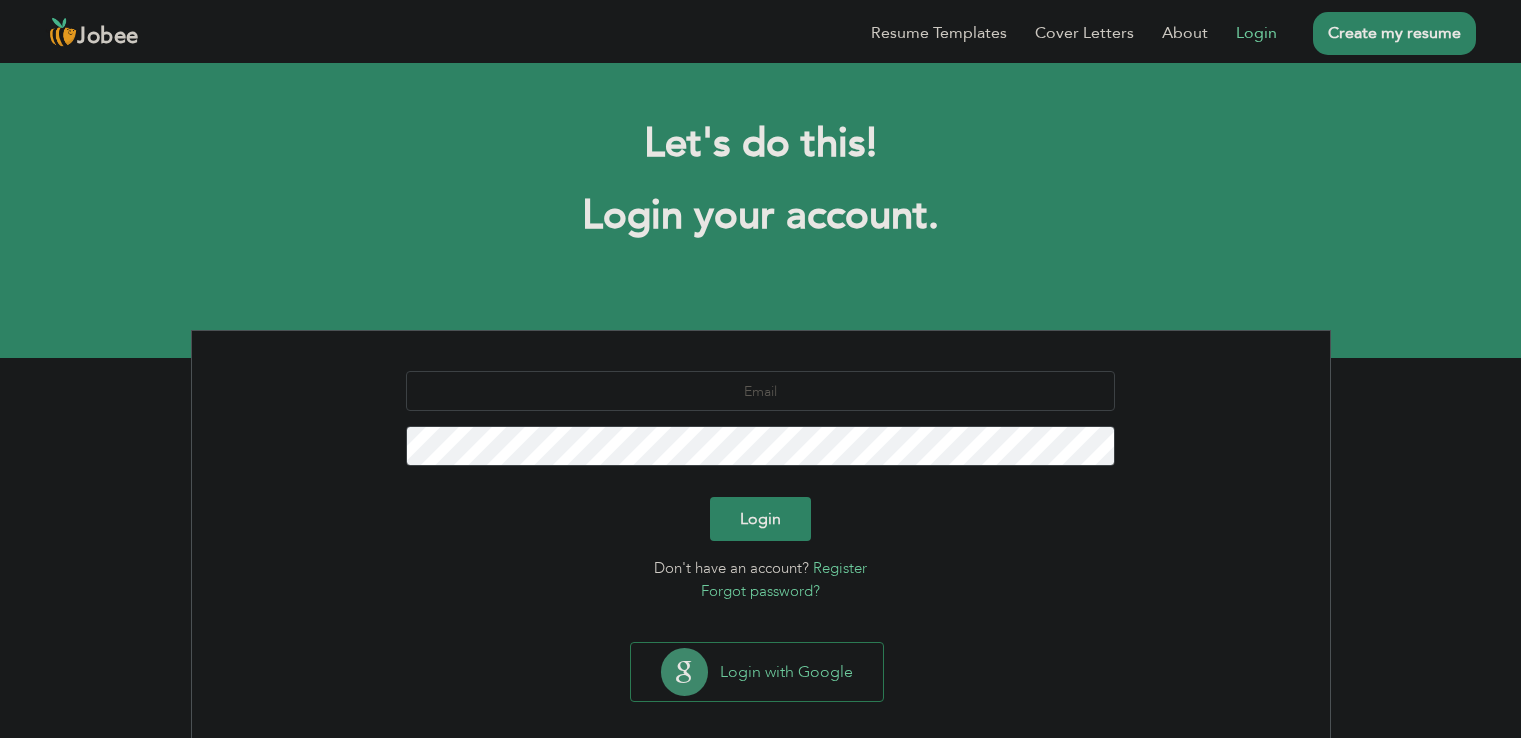 scroll, scrollTop: 0, scrollLeft: 0, axis: both 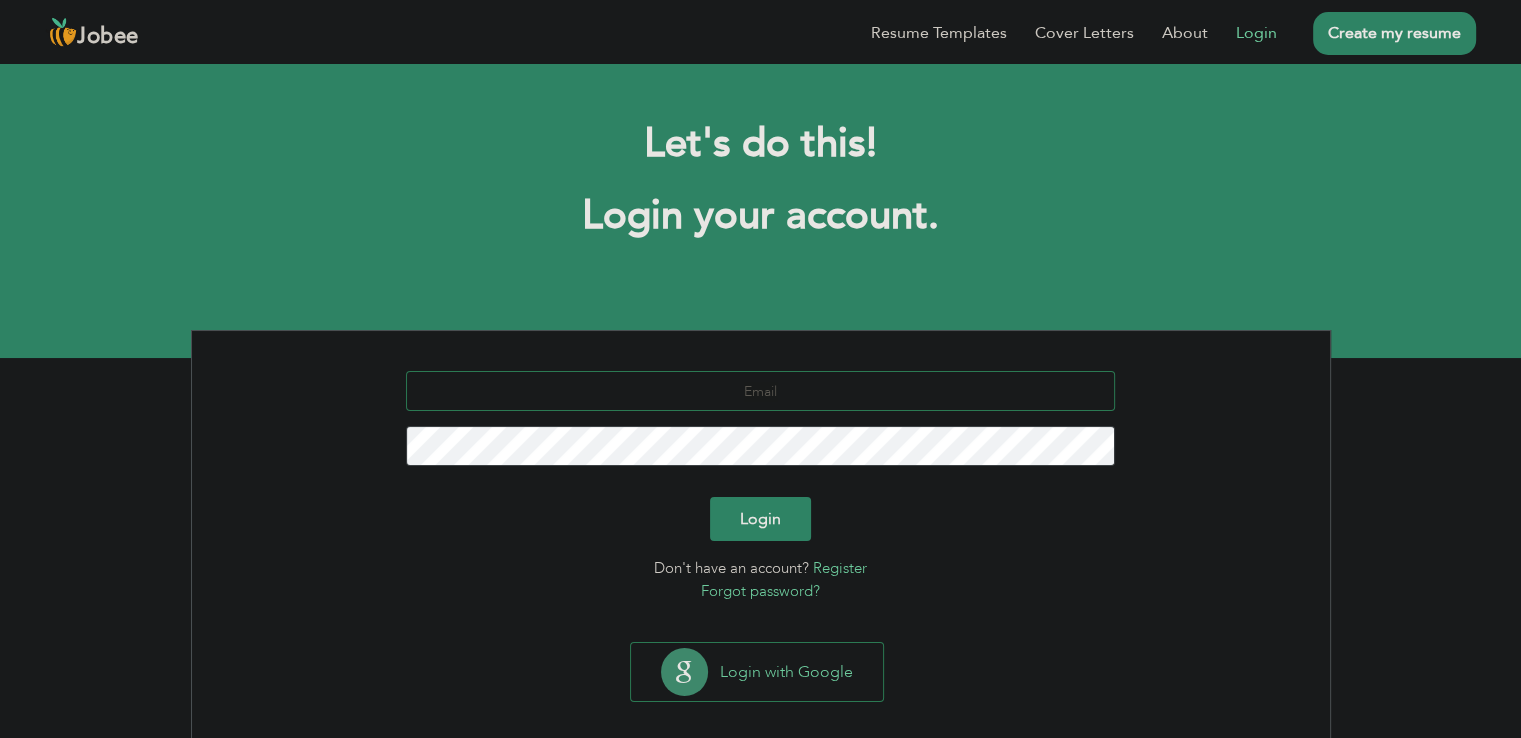 click at bounding box center (760, 391) 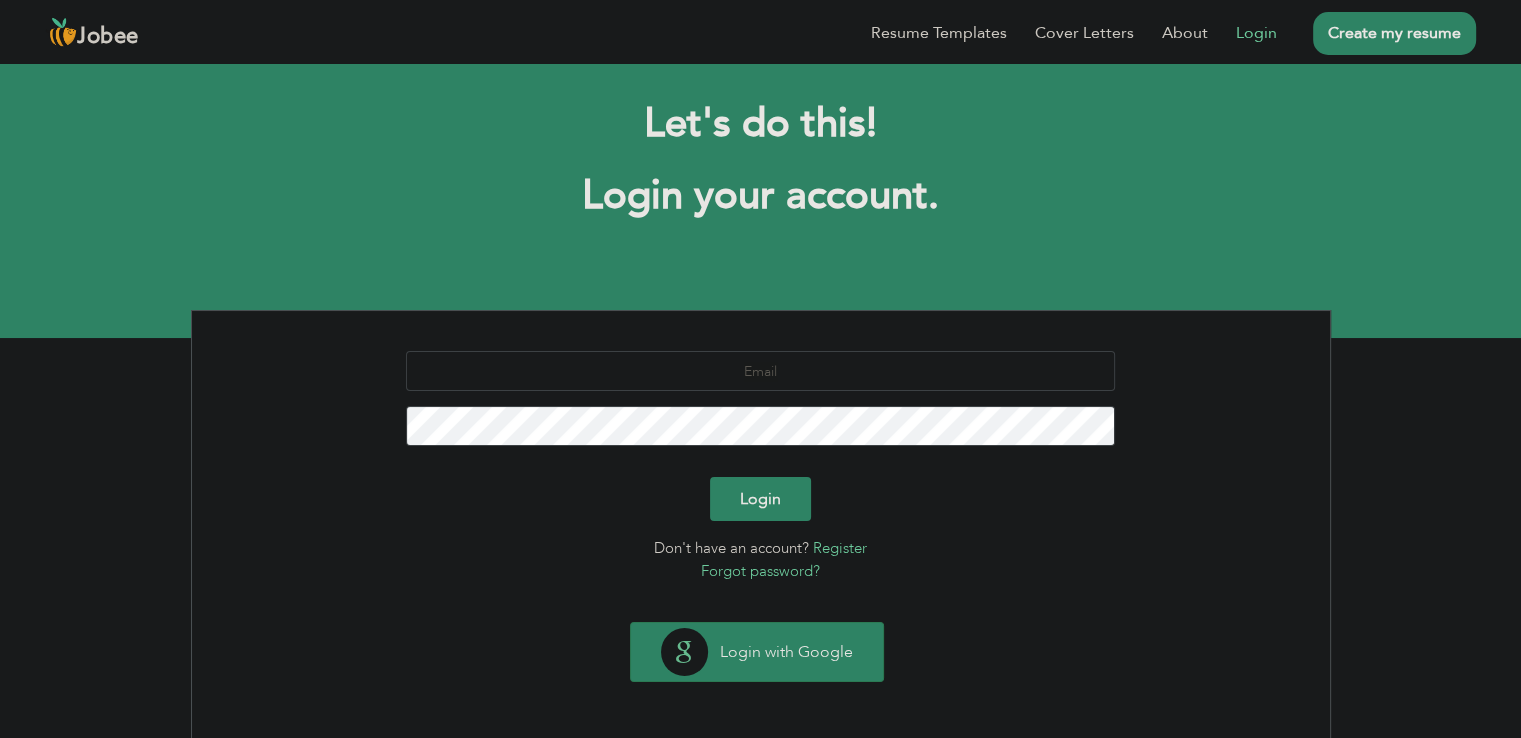 click on "Login with Google" at bounding box center (757, 652) 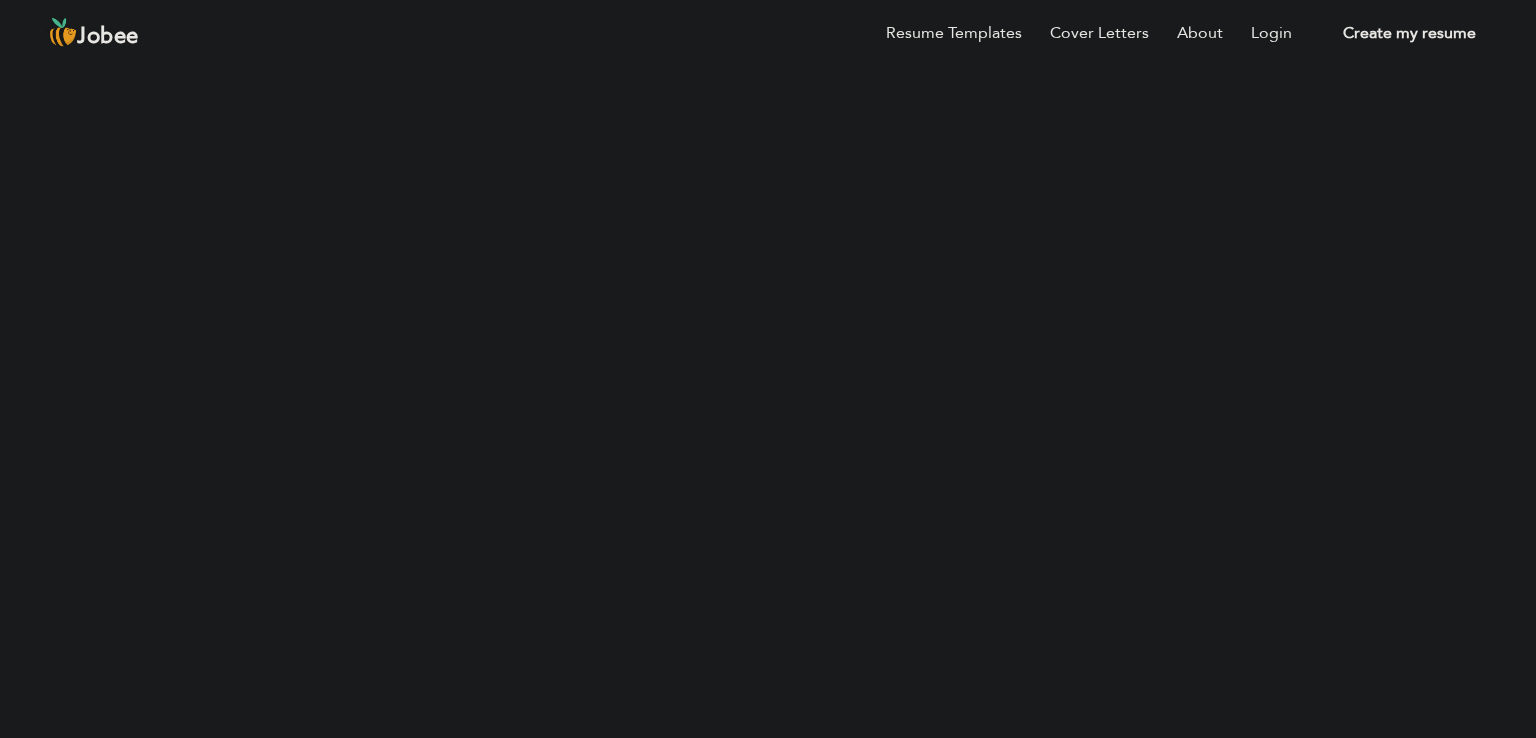 scroll, scrollTop: 0, scrollLeft: 0, axis: both 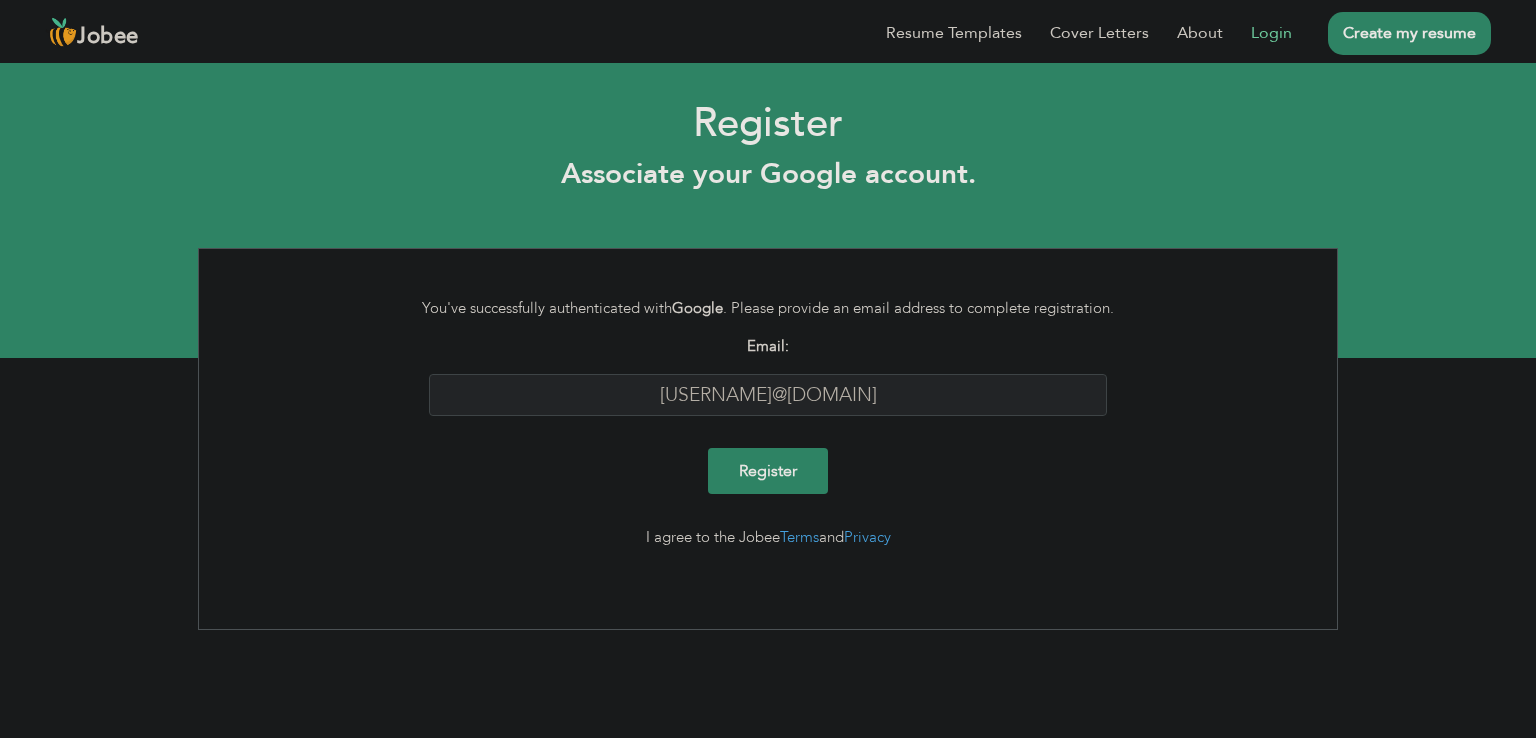 click on "muhammadfaiz.4786@gmail.com" at bounding box center [768, 395] 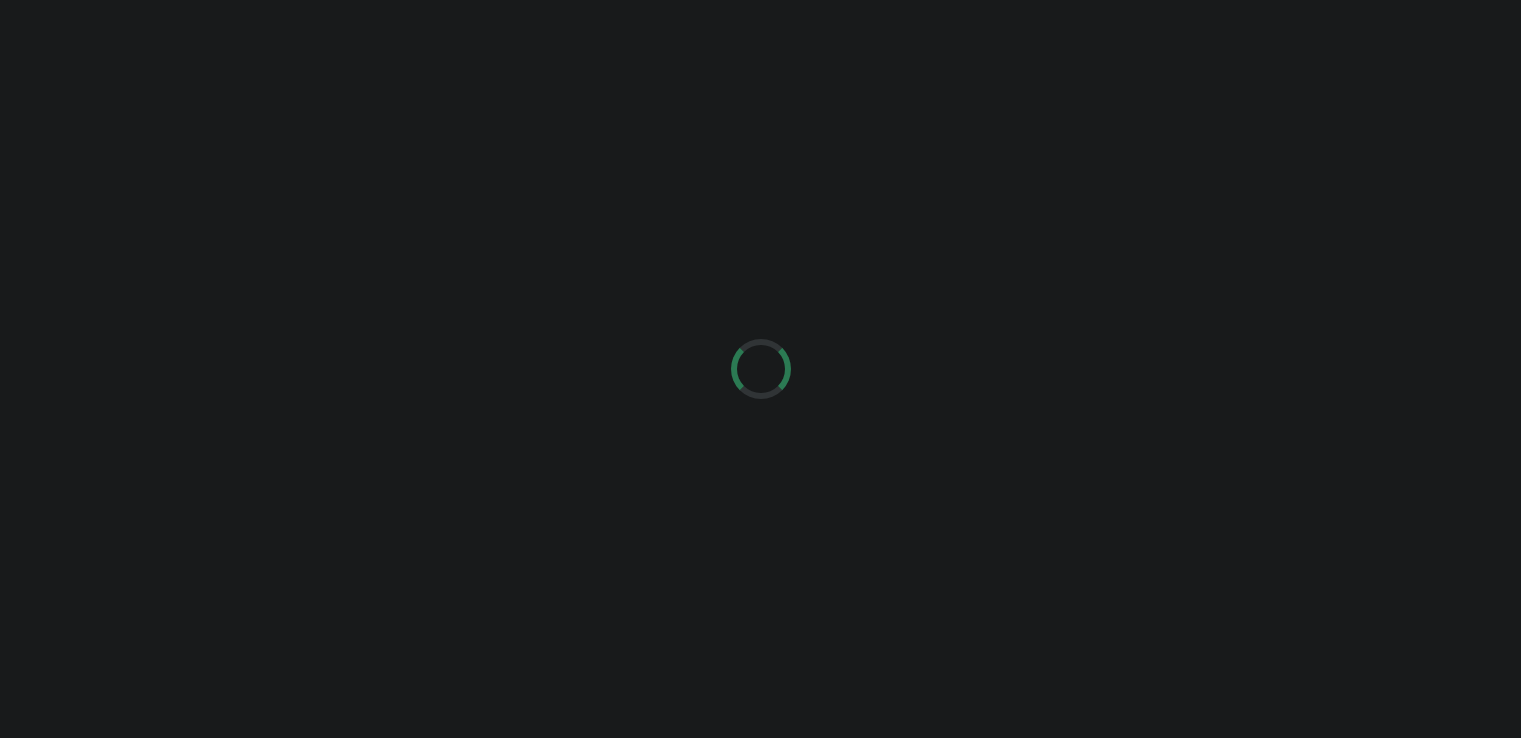 scroll, scrollTop: 0, scrollLeft: 0, axis: both 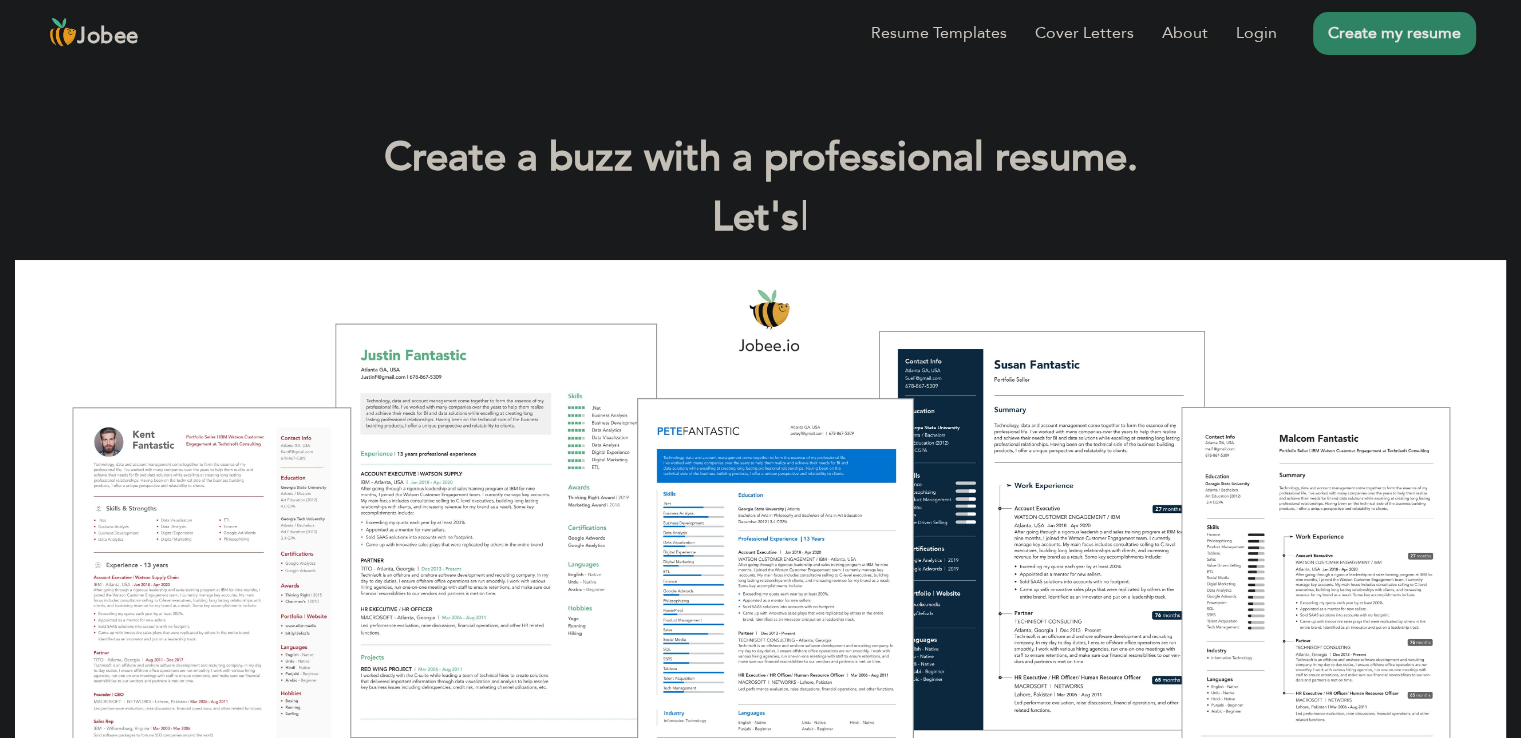 click on "Create my resume" at bounding box center [1394, 33] 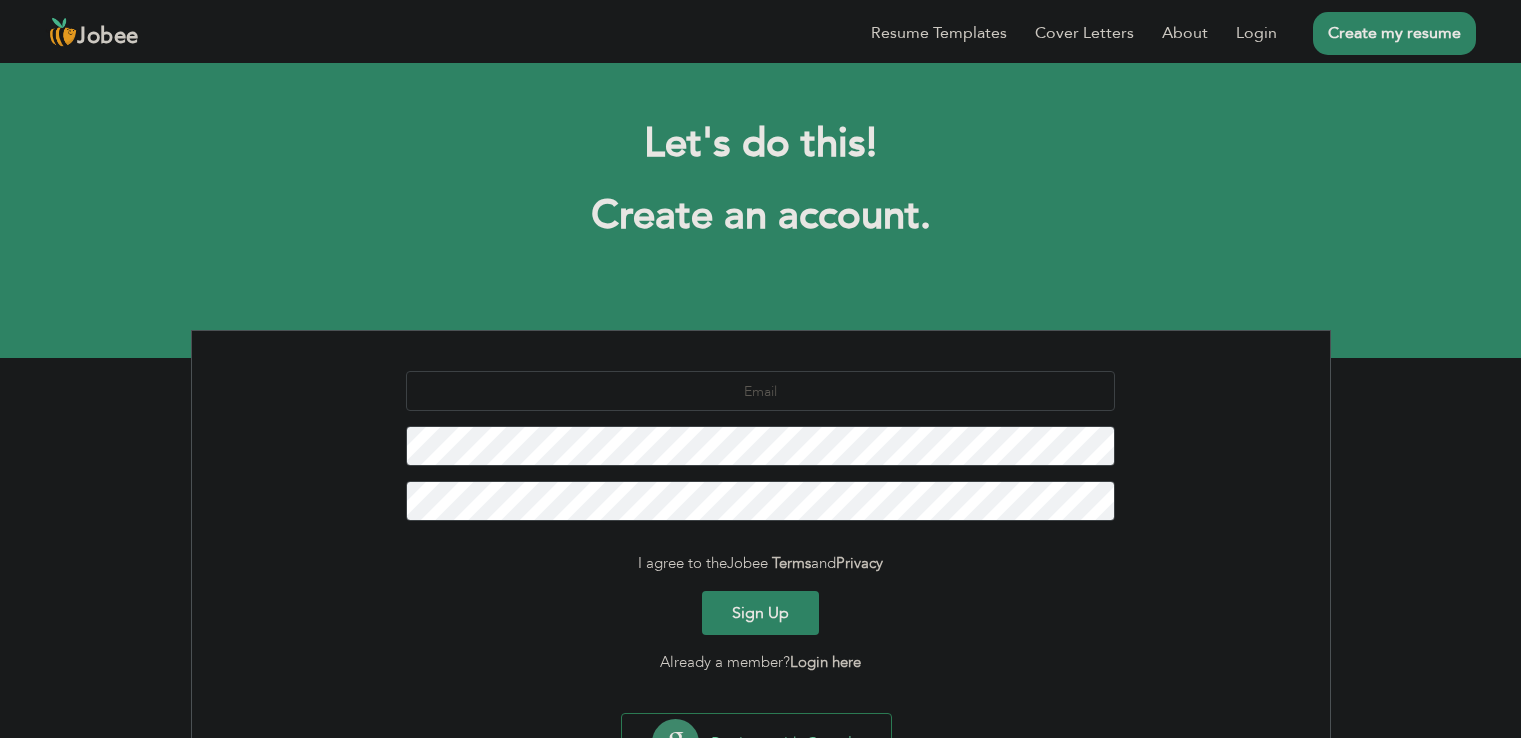 scroll, scrollTop: 0, scrollLeft: 0, axis: both 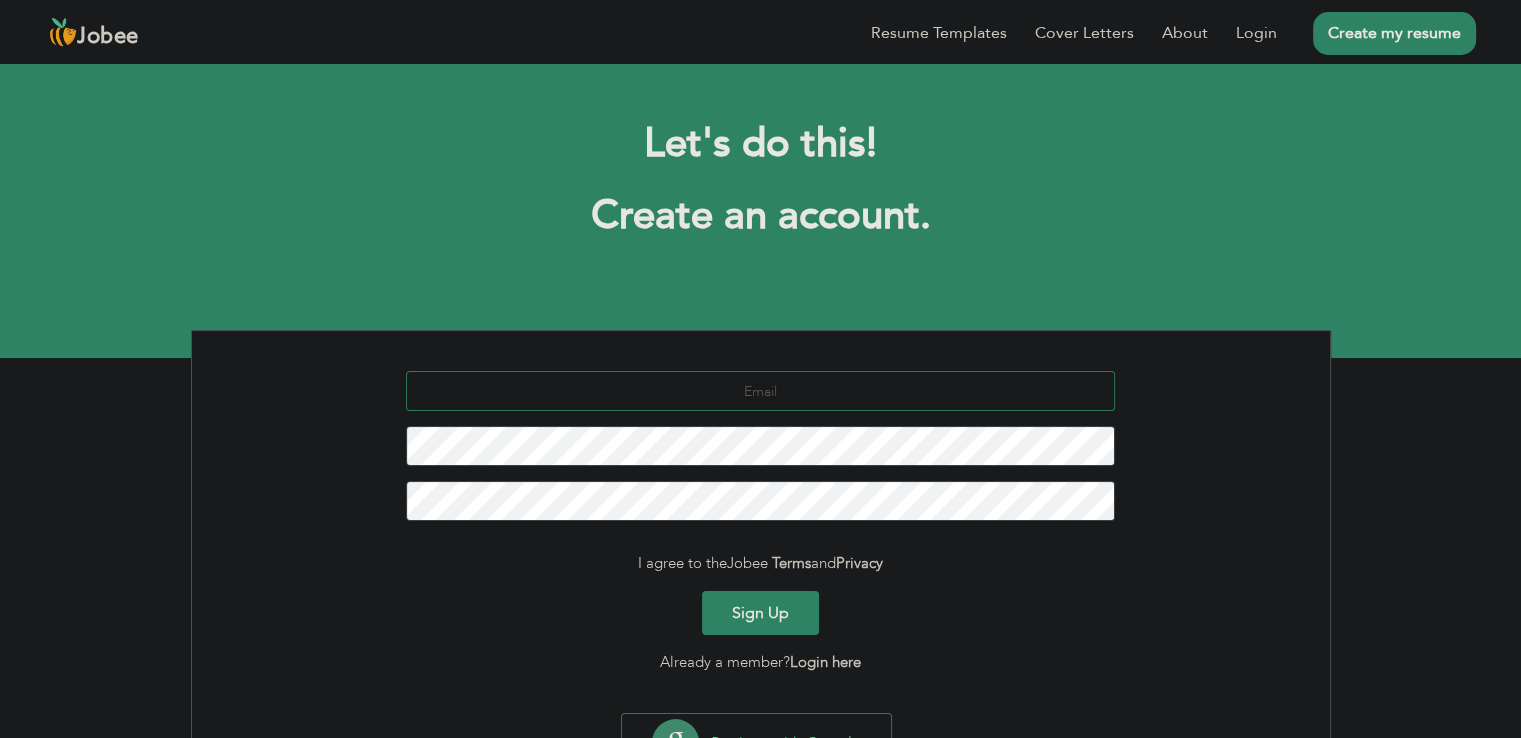 click at bounding box center [760, 391] 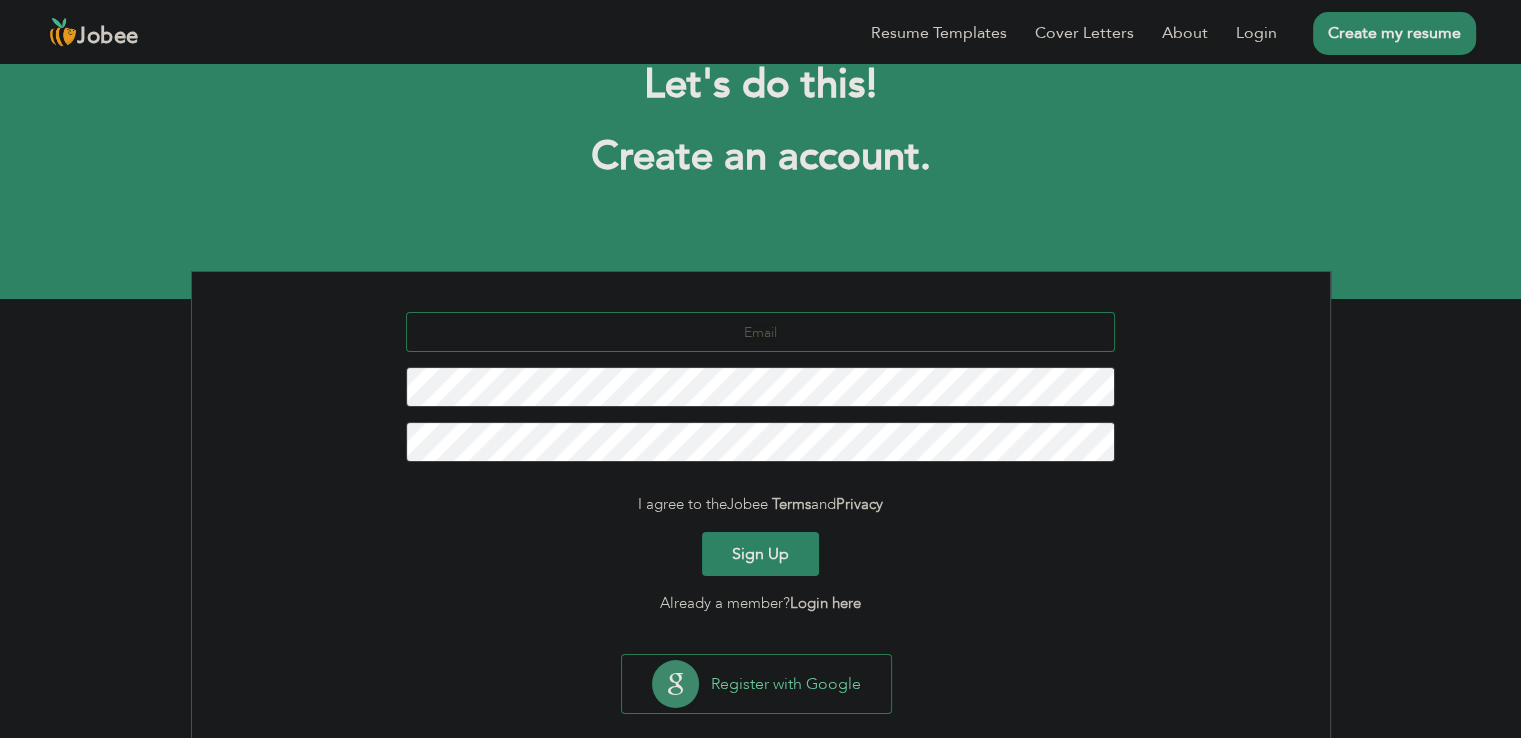 scroll, scrollTop: 92, scrollLeft: 0, axis: vertical 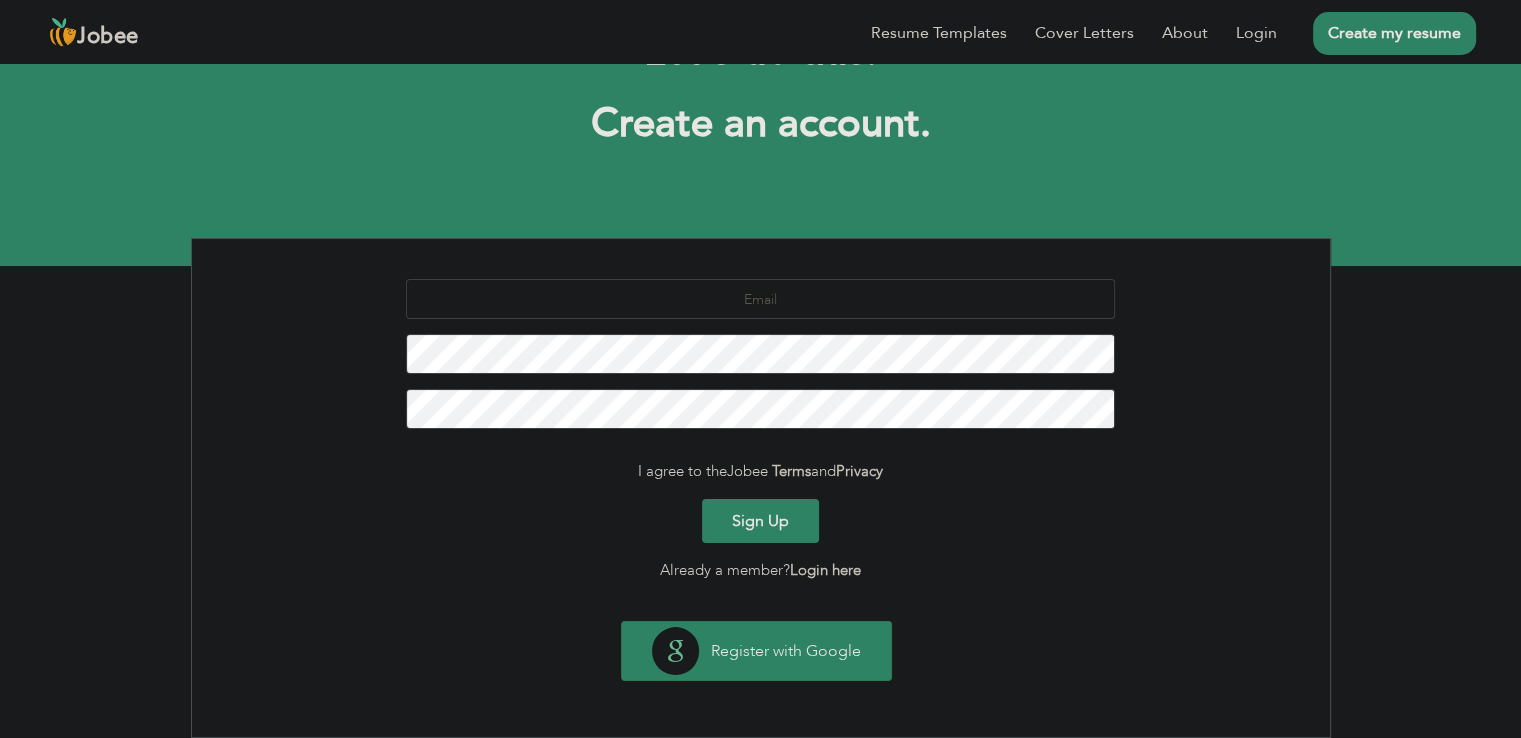 click on "Register with Google" at bounding box center [756, 651] 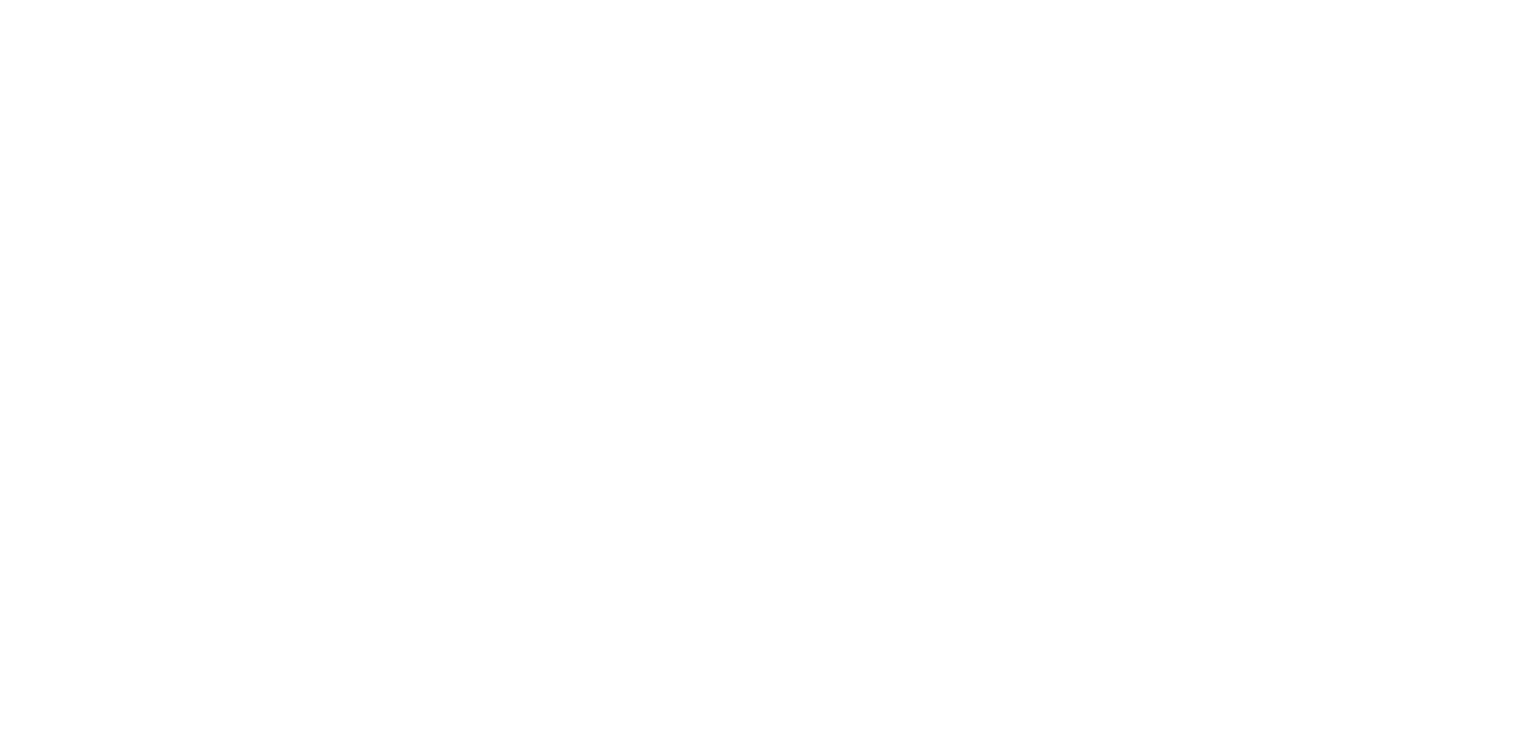 scroll, scrollTop: 0, scrollLeft: 0, axis: both 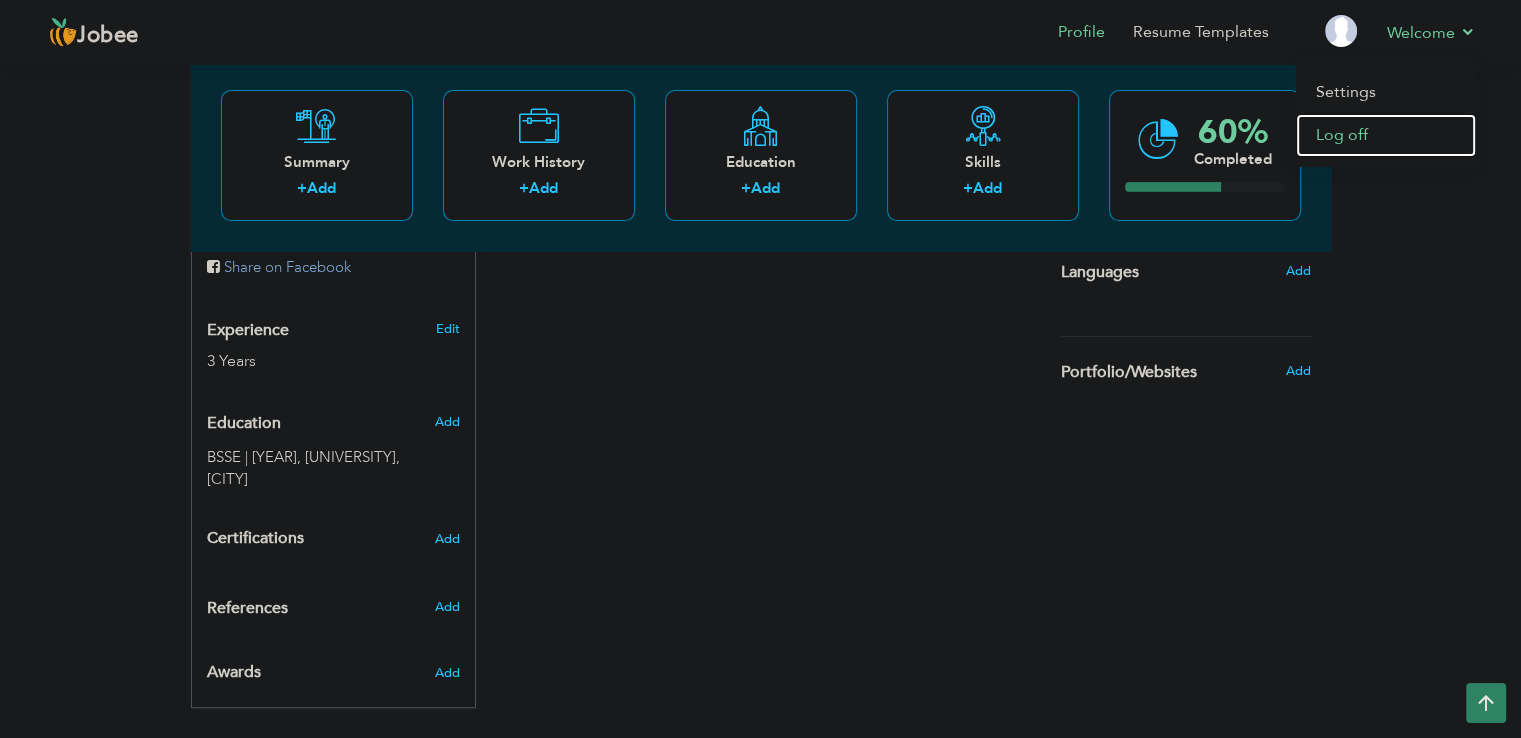 click on "Log off" at bounding box center [1386, 135] 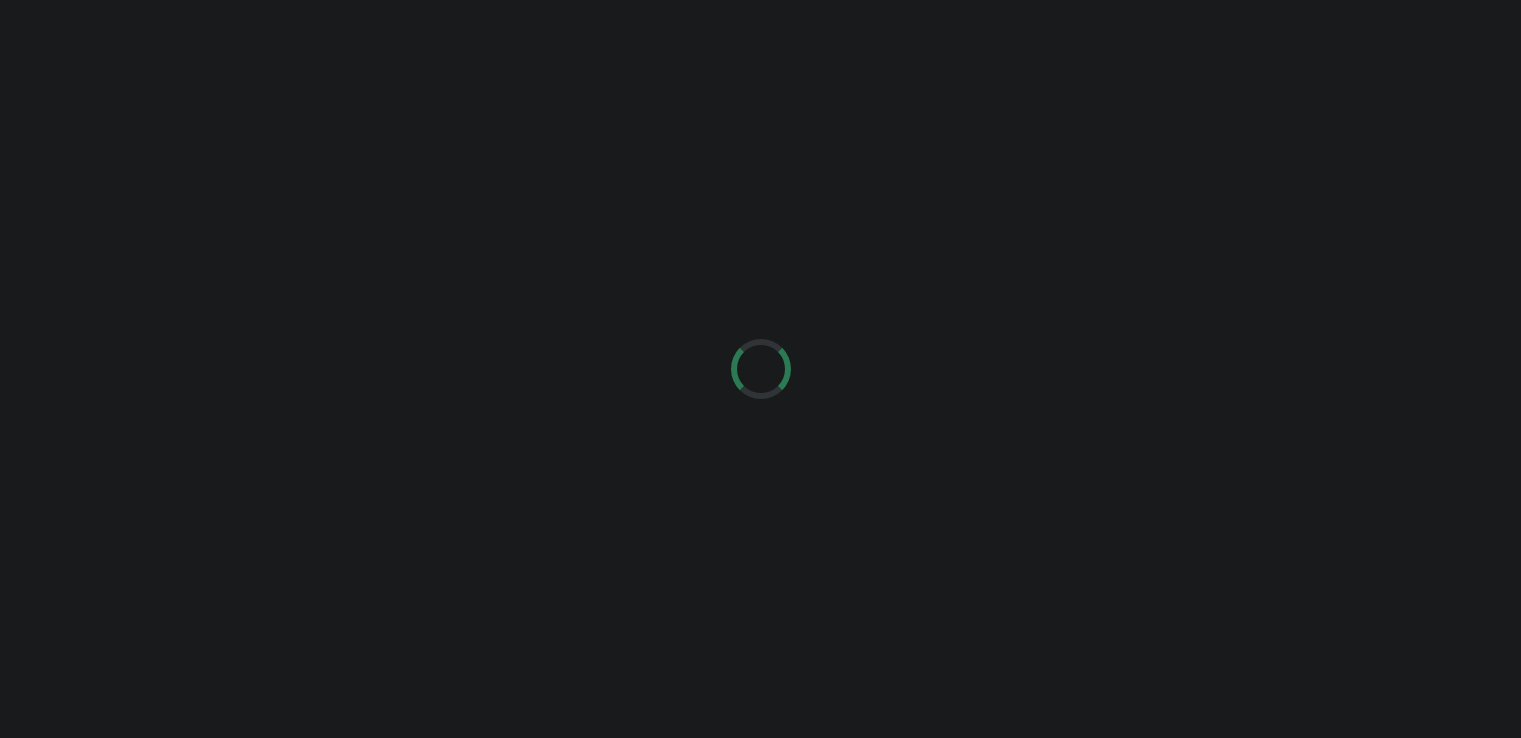 scroll, scrollTop: 0, scrollLeft: 0, axis: both 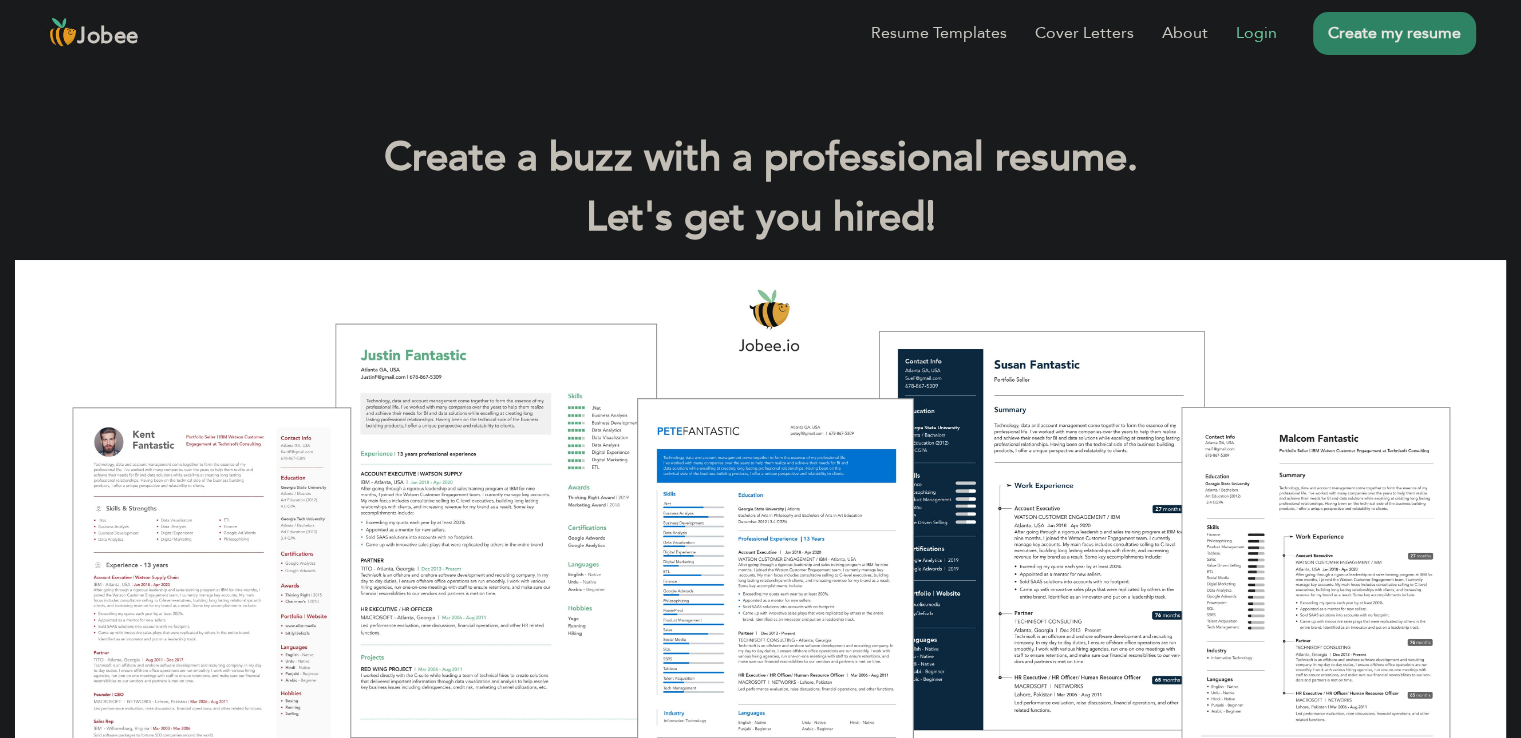 click on "Login" at bounding box center [1256, 33] 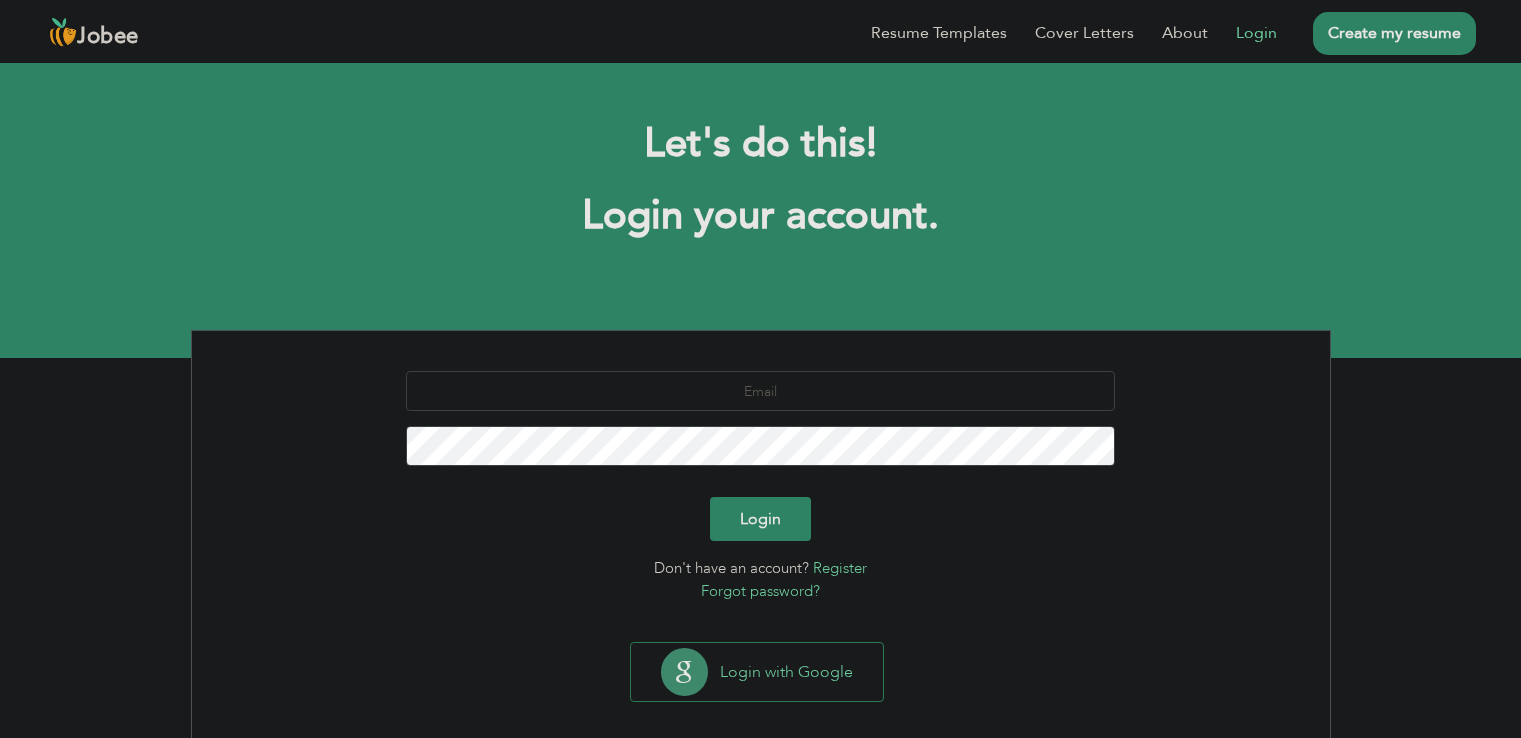 scroll, scrollTop: 0, scrollLeft: 0, axis: both 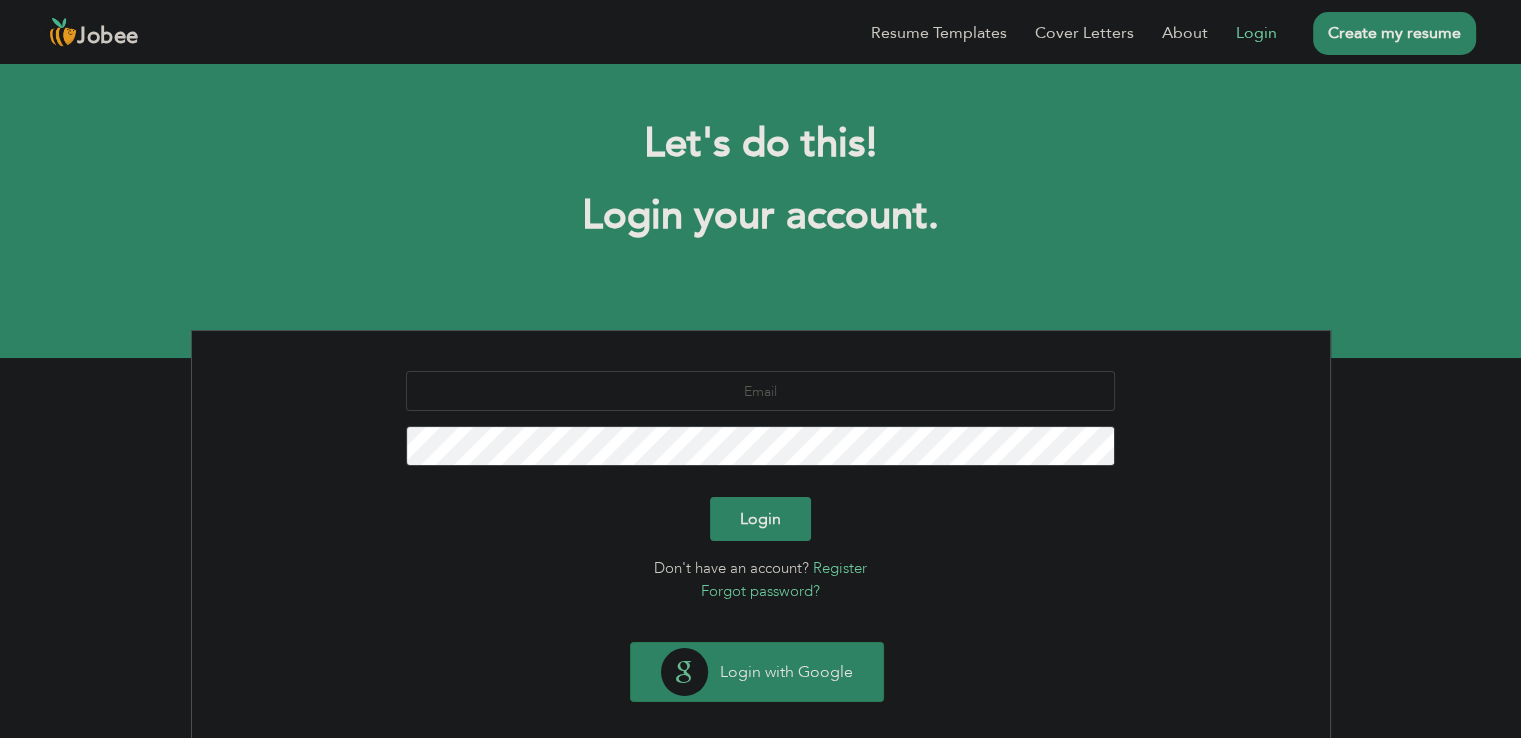 click on "Login with Google" at bounding box center [757, 672] 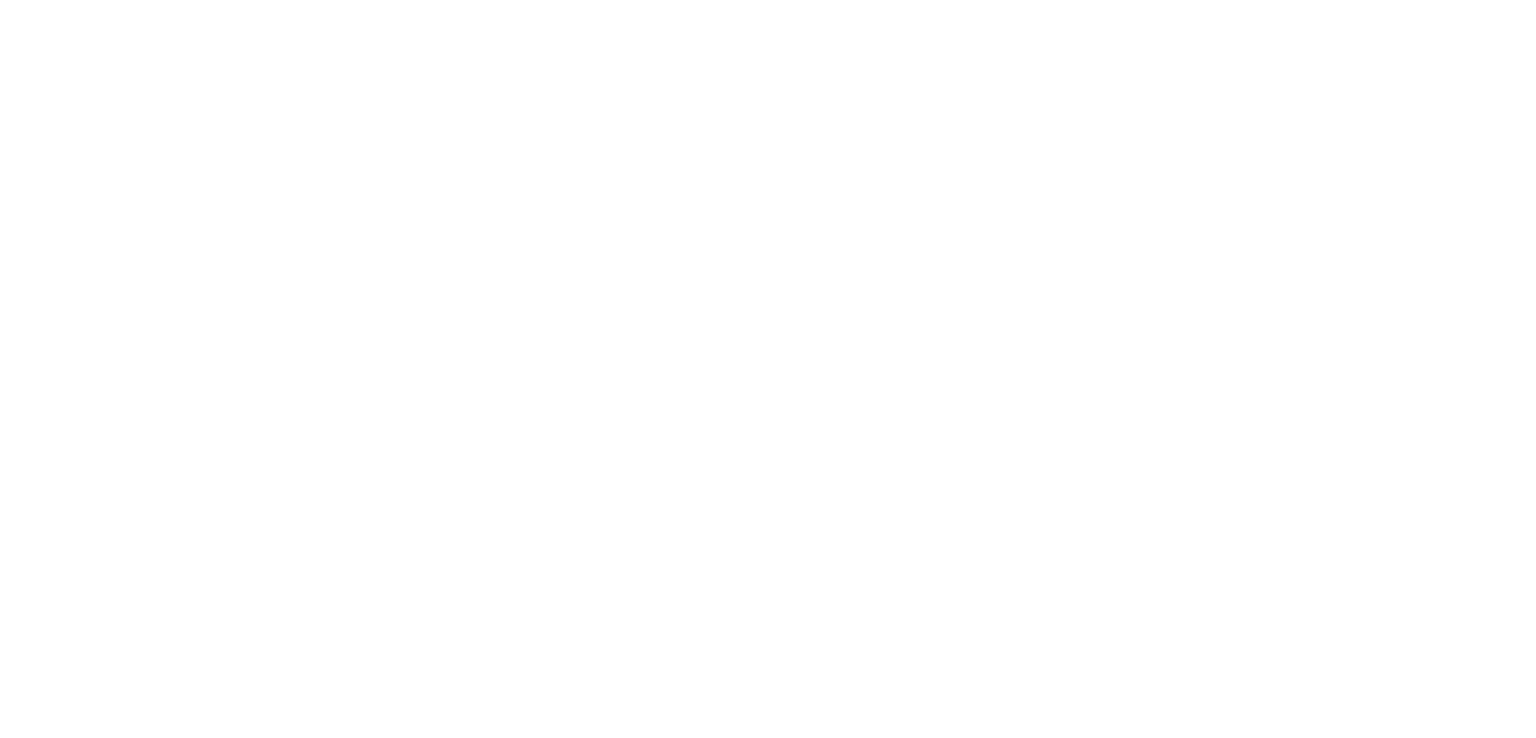 scroll, scrollTop: 0, scrollLeft: 0, axis: both 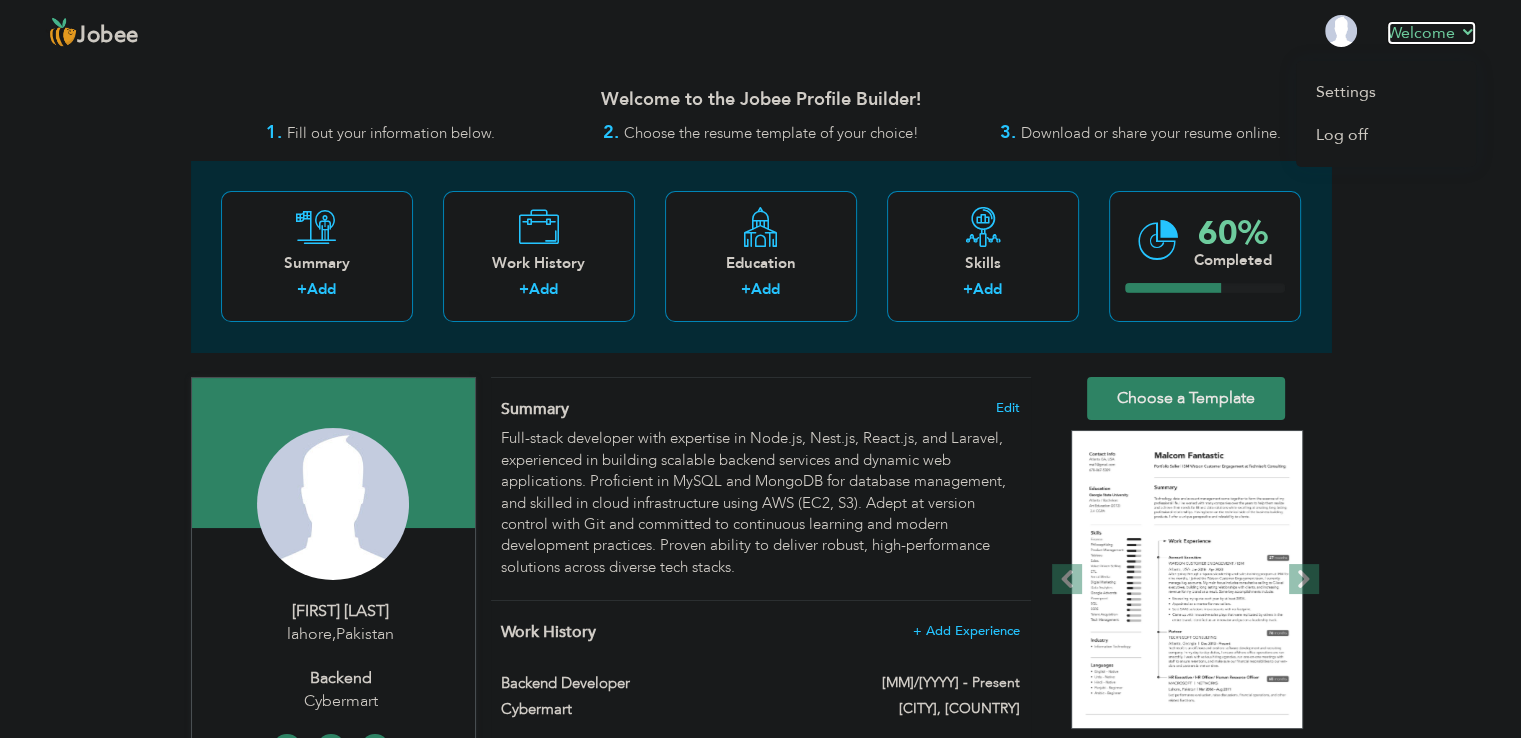 click on "Welcome" at bounding box center [1431, 33] 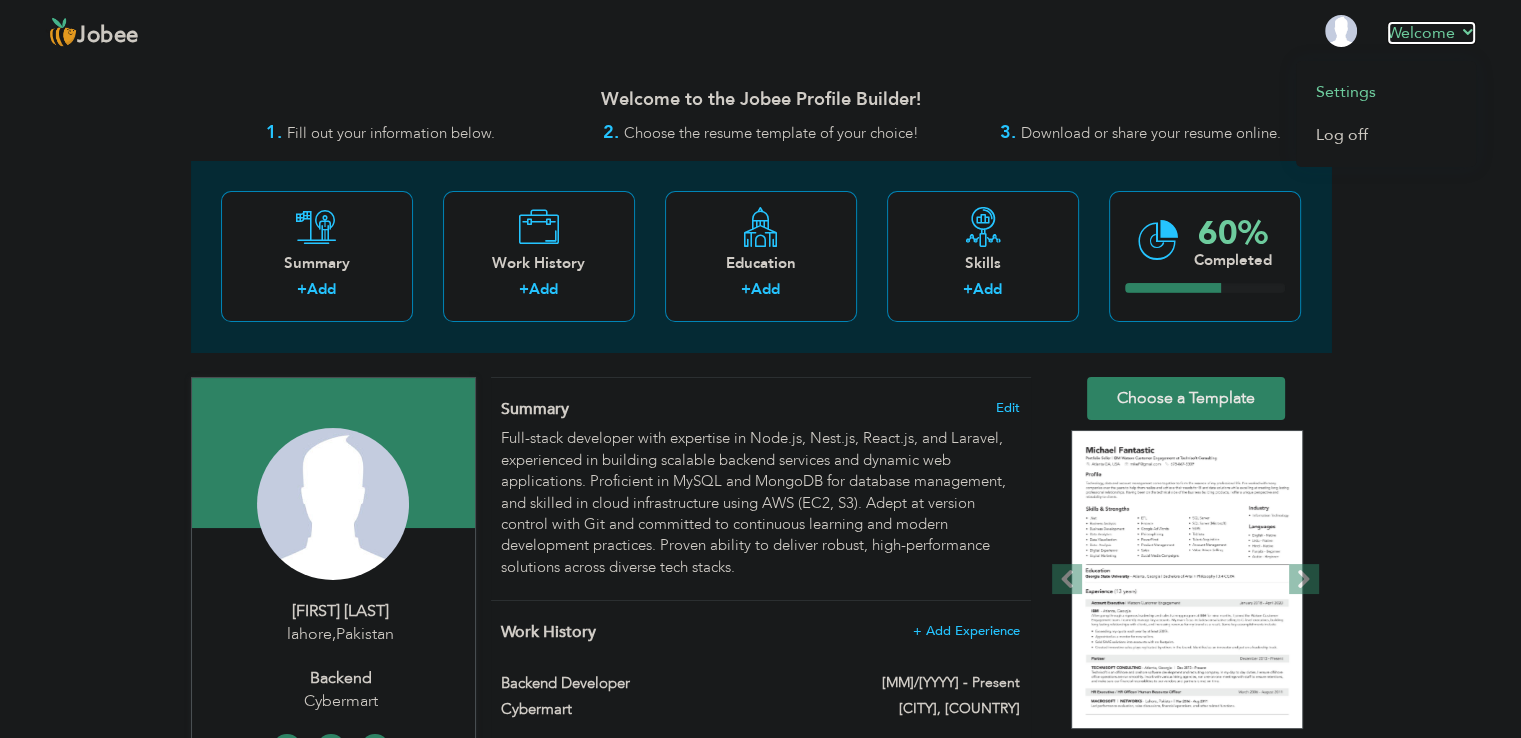 scroll, scrollTop: 0, scrollLeft: 0, axis: both 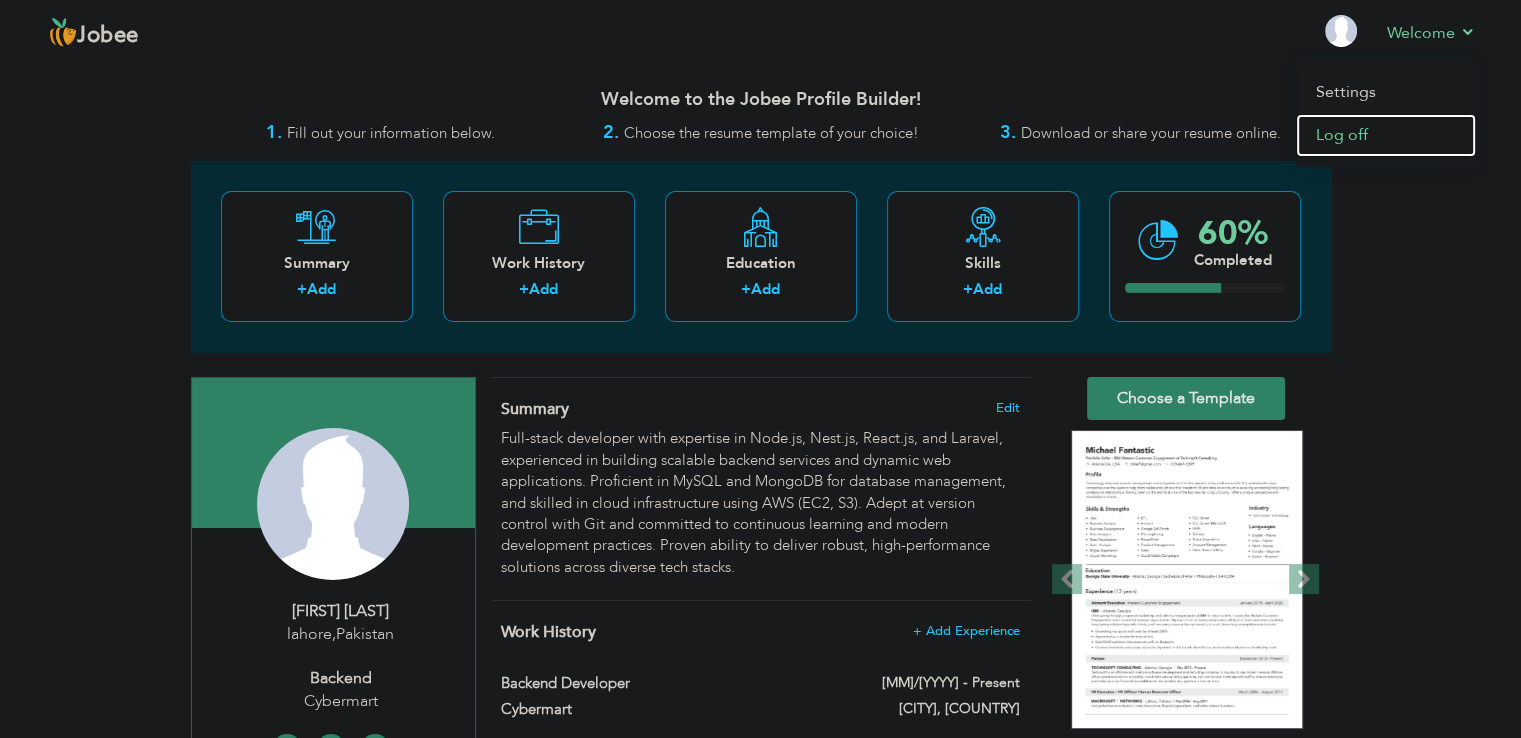 click on "Log off" at bounding box center (1386, 135) 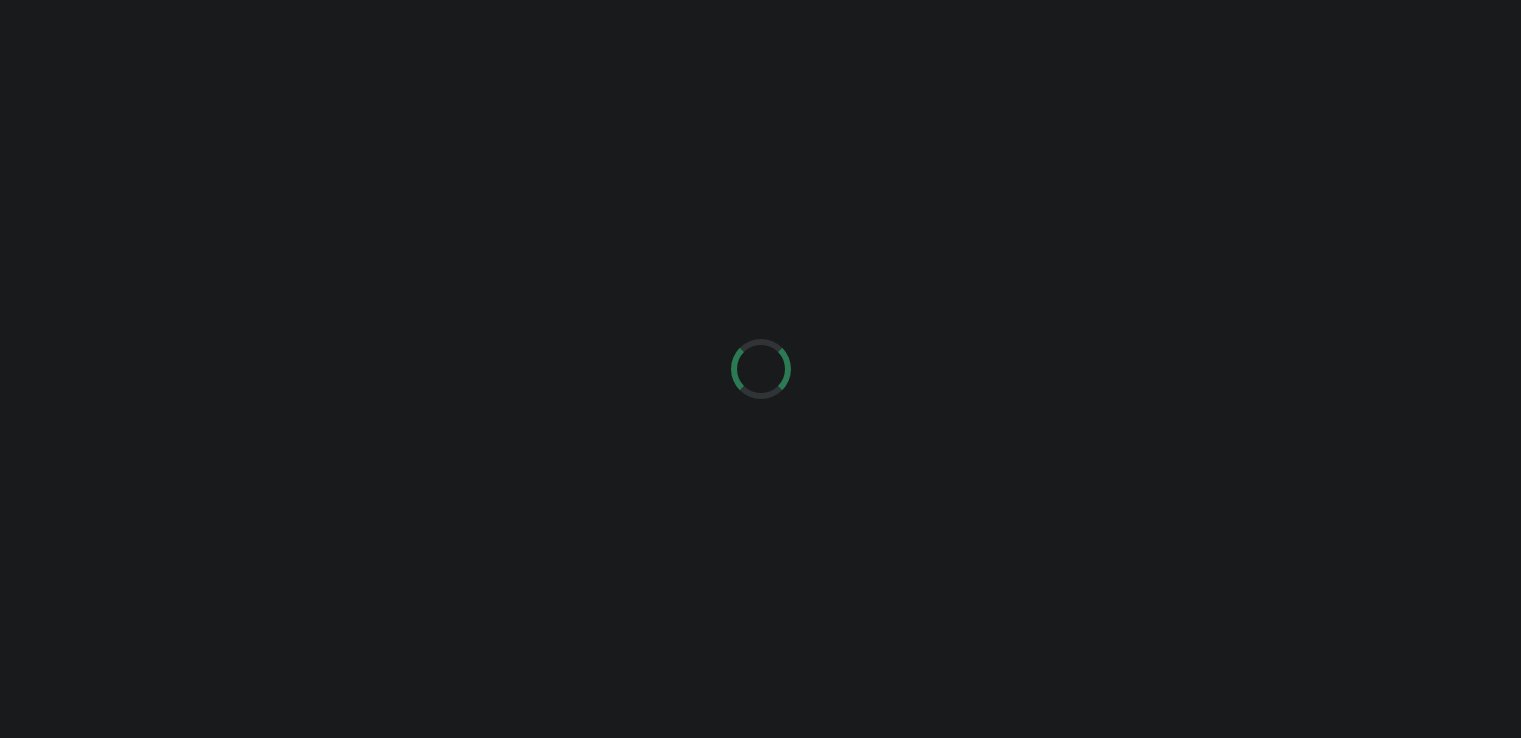 scroll, scrollTop: 0, scrollLeft: 0, axis: both 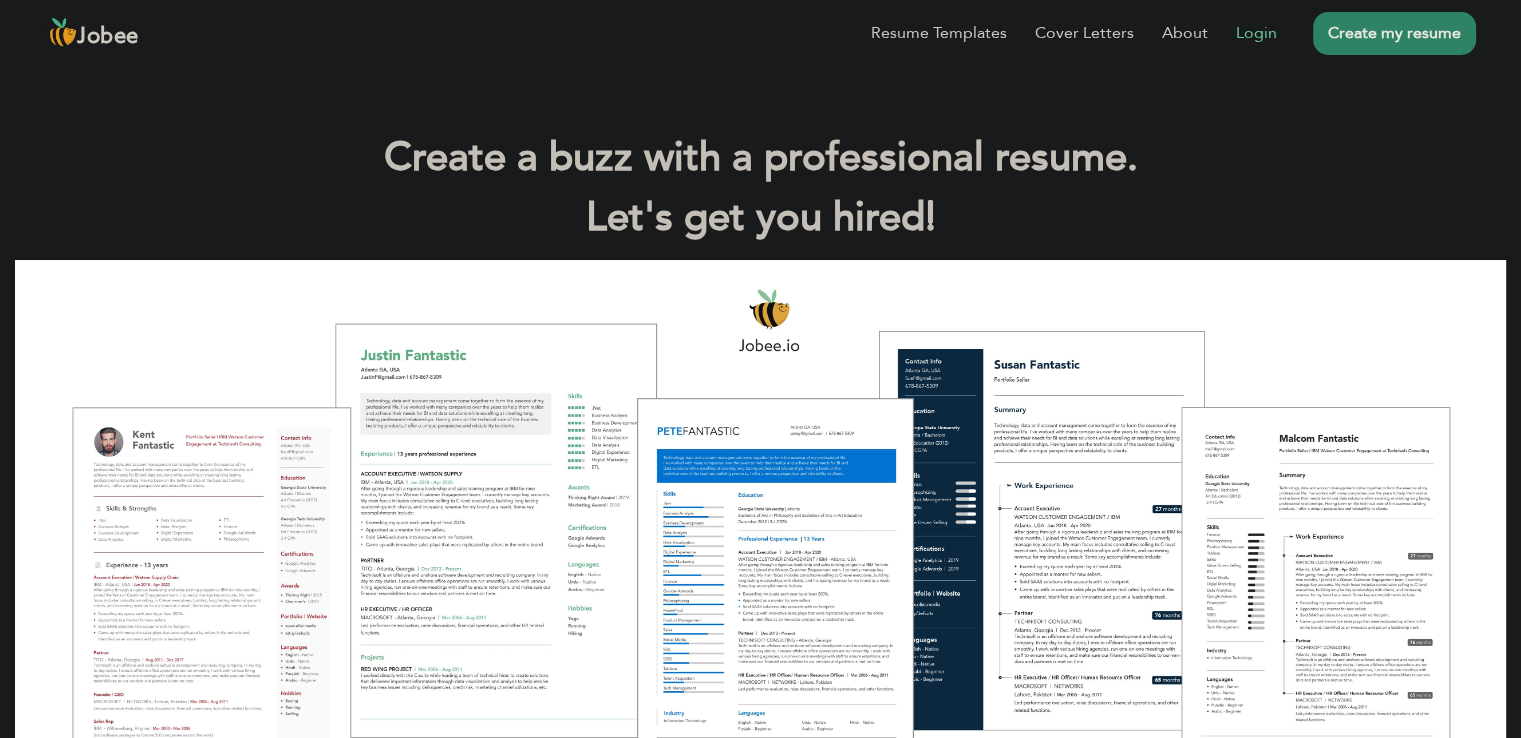 click on "Login" at bounding box center (1242, 33) 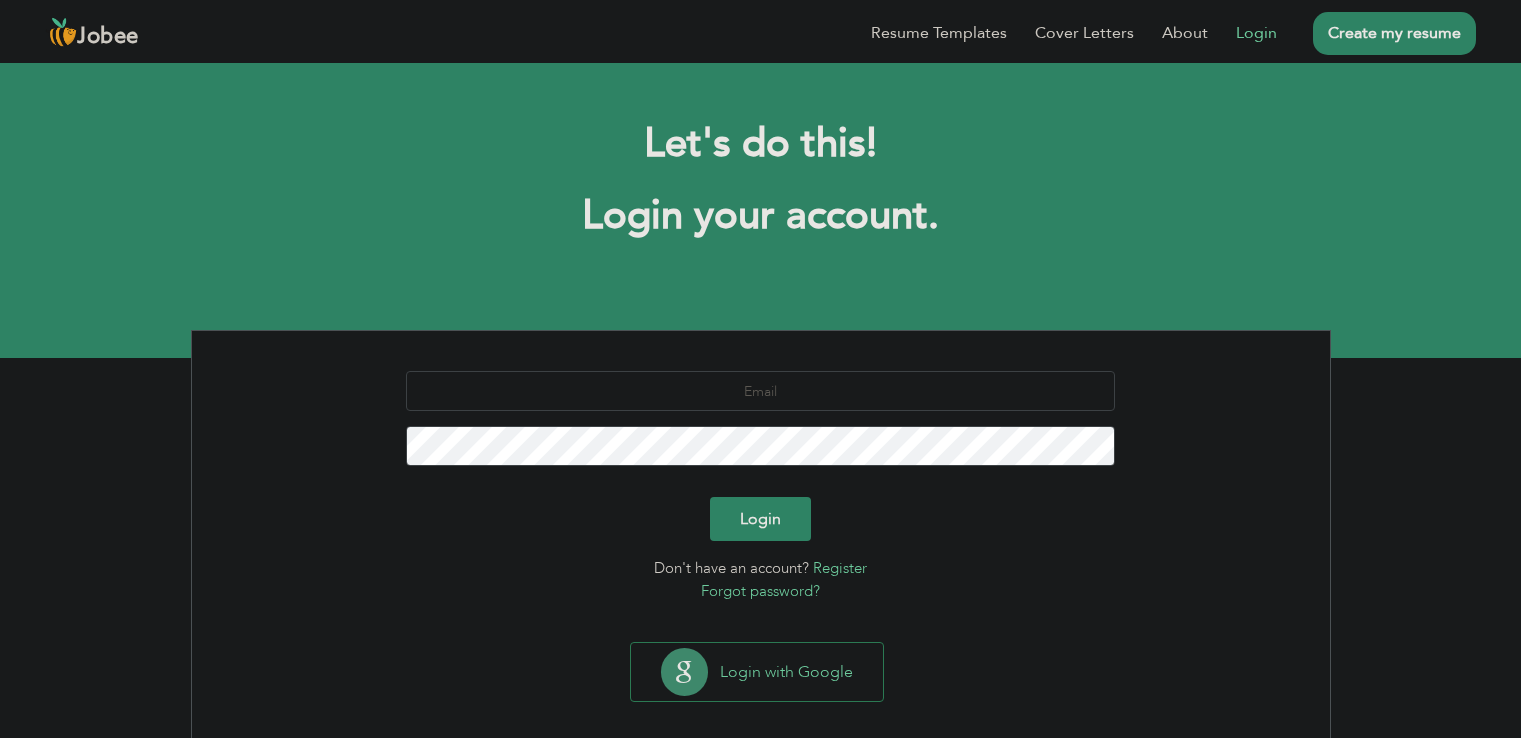 scroll, scrollTop: 0, scrollLeft: 0, axis: both 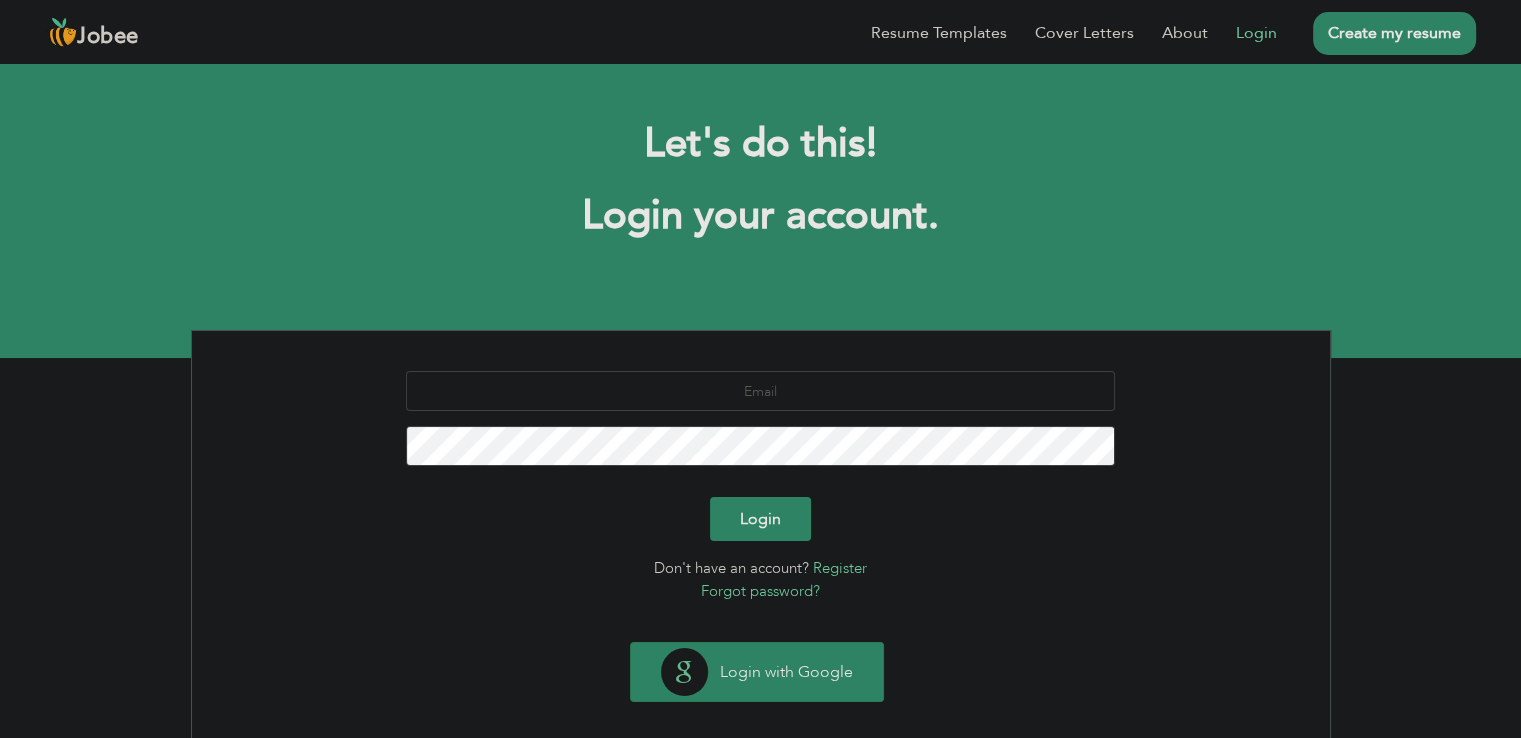 click on "Login with Google" at bounding box center (757, 672) 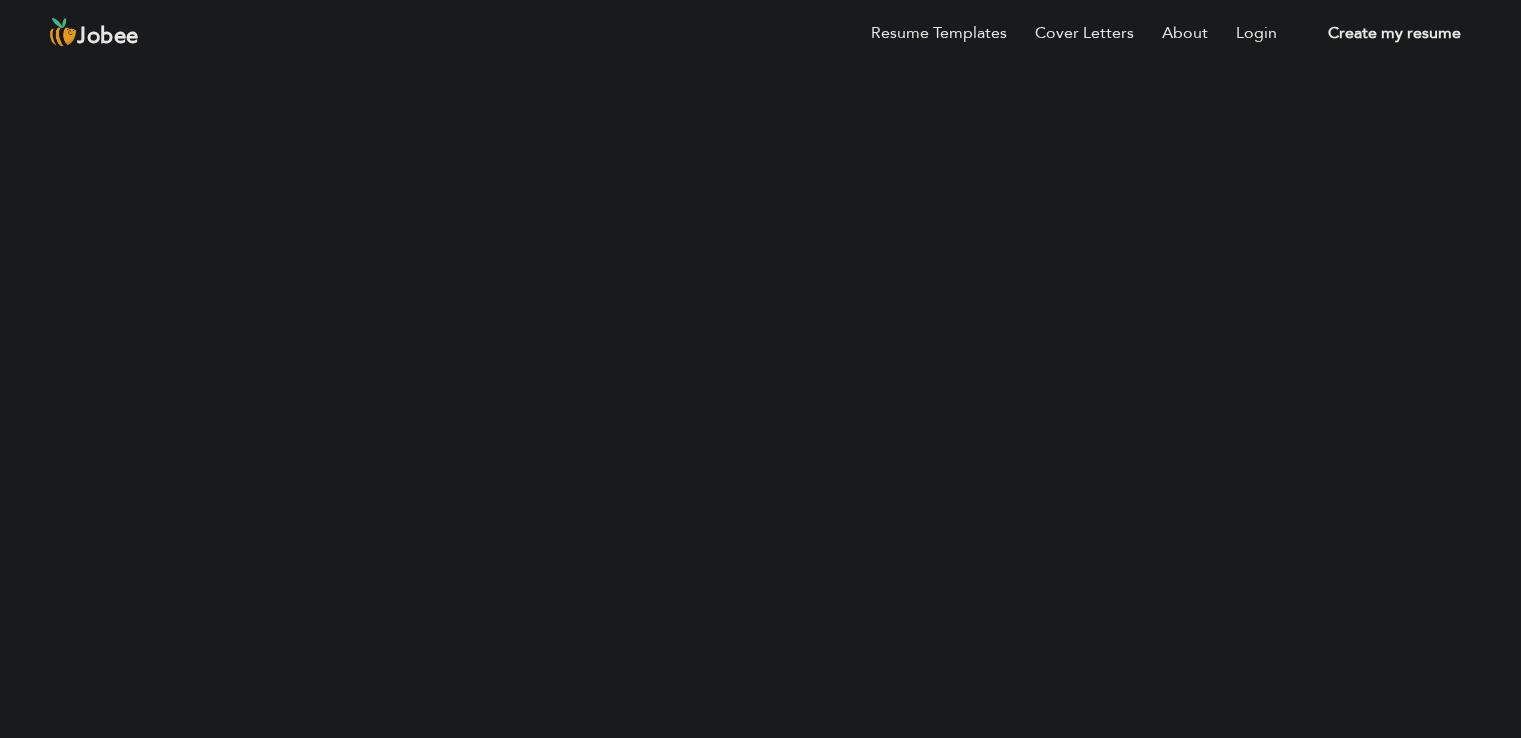 scroll, scrollTop: 0, scrollLeft: 0, axis: both 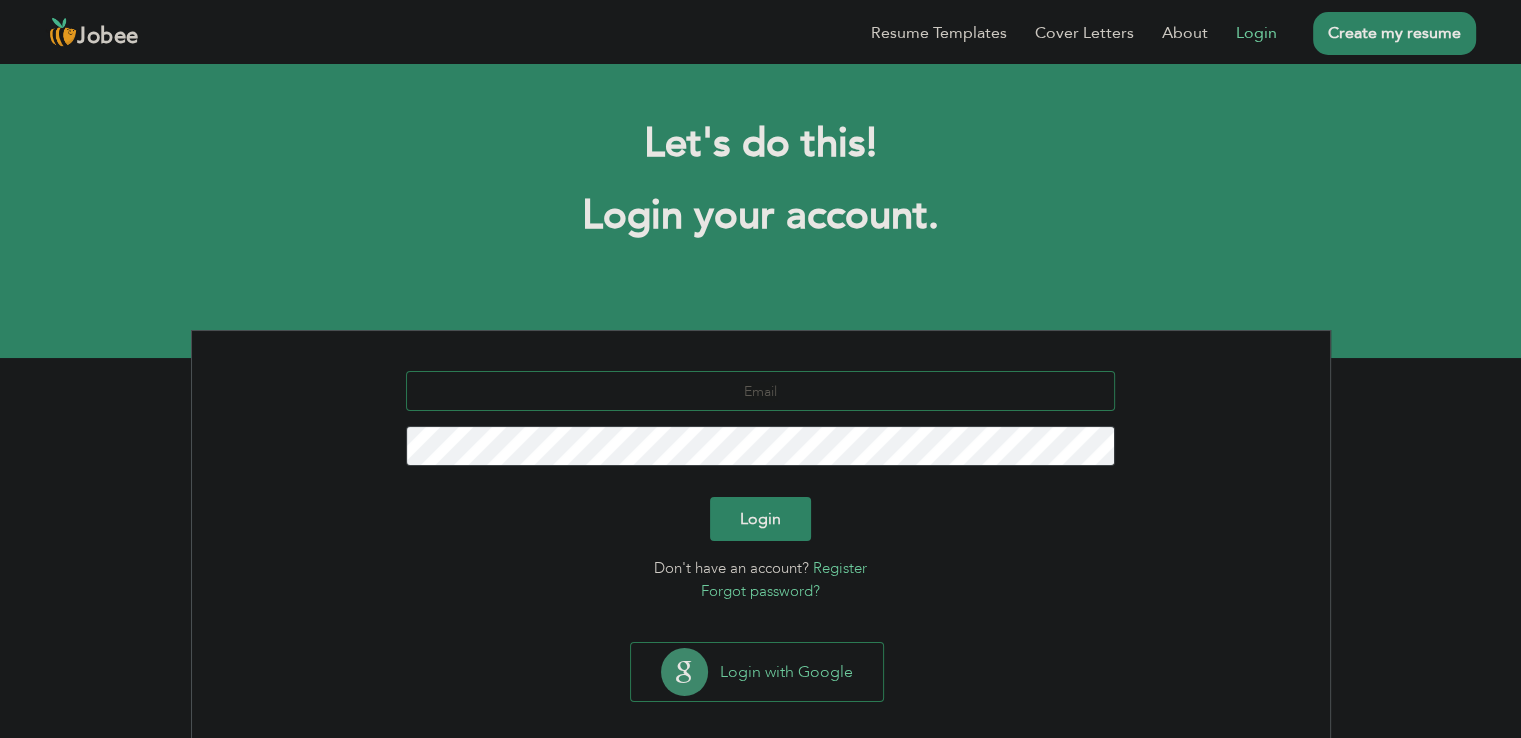 click at bounding box center (760, 391) 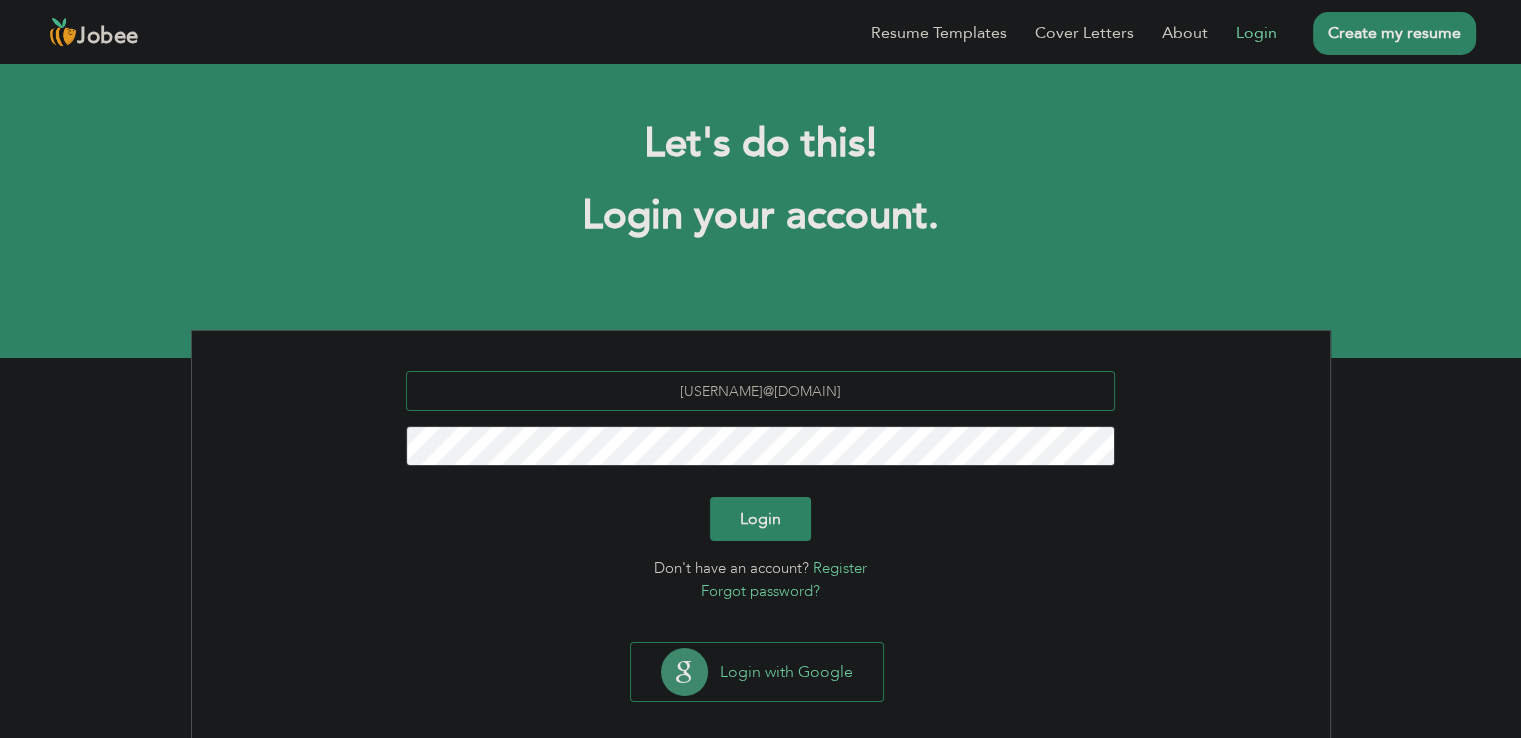 type on "[USERNAME]@[DOMAIN]" 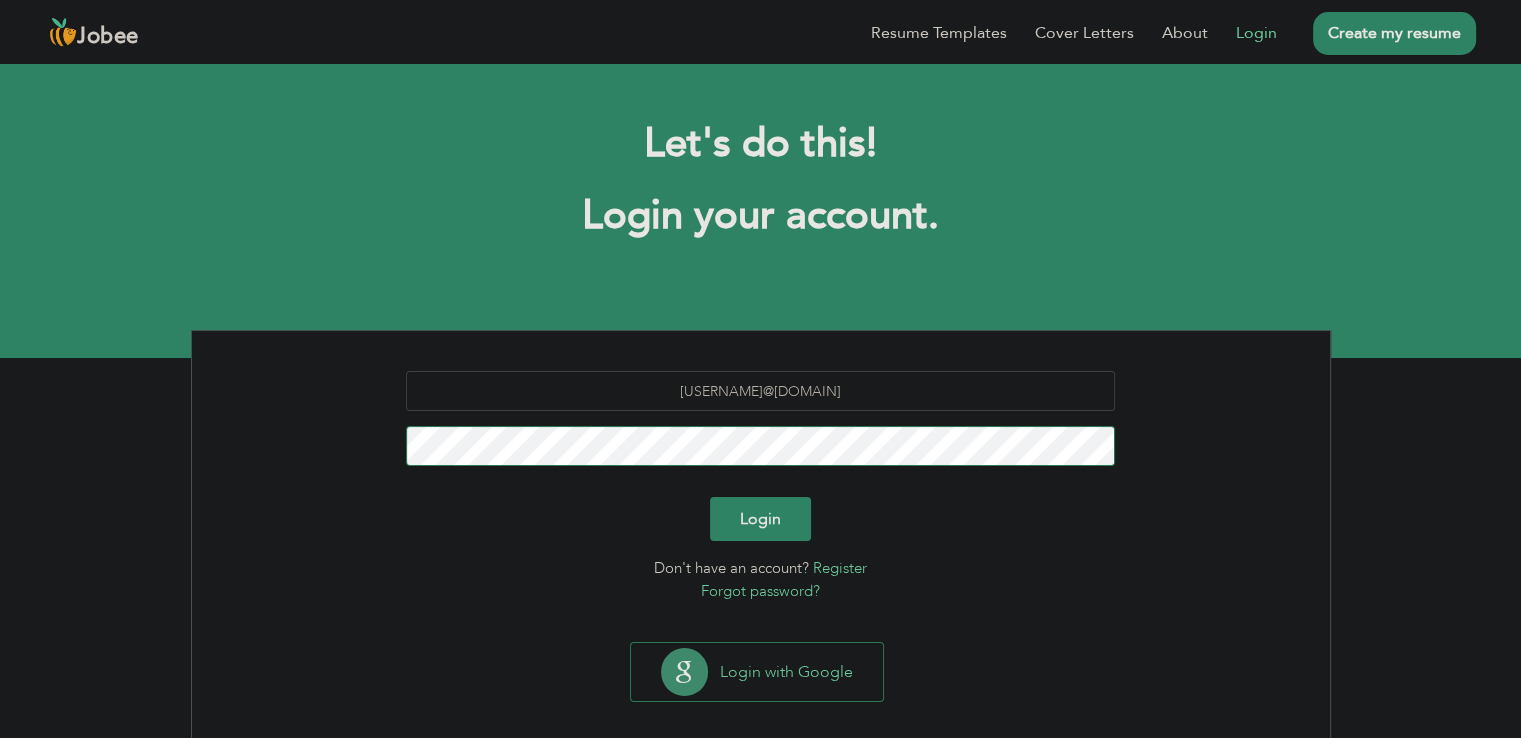 click on "Login" at bounding box center (760, 519) 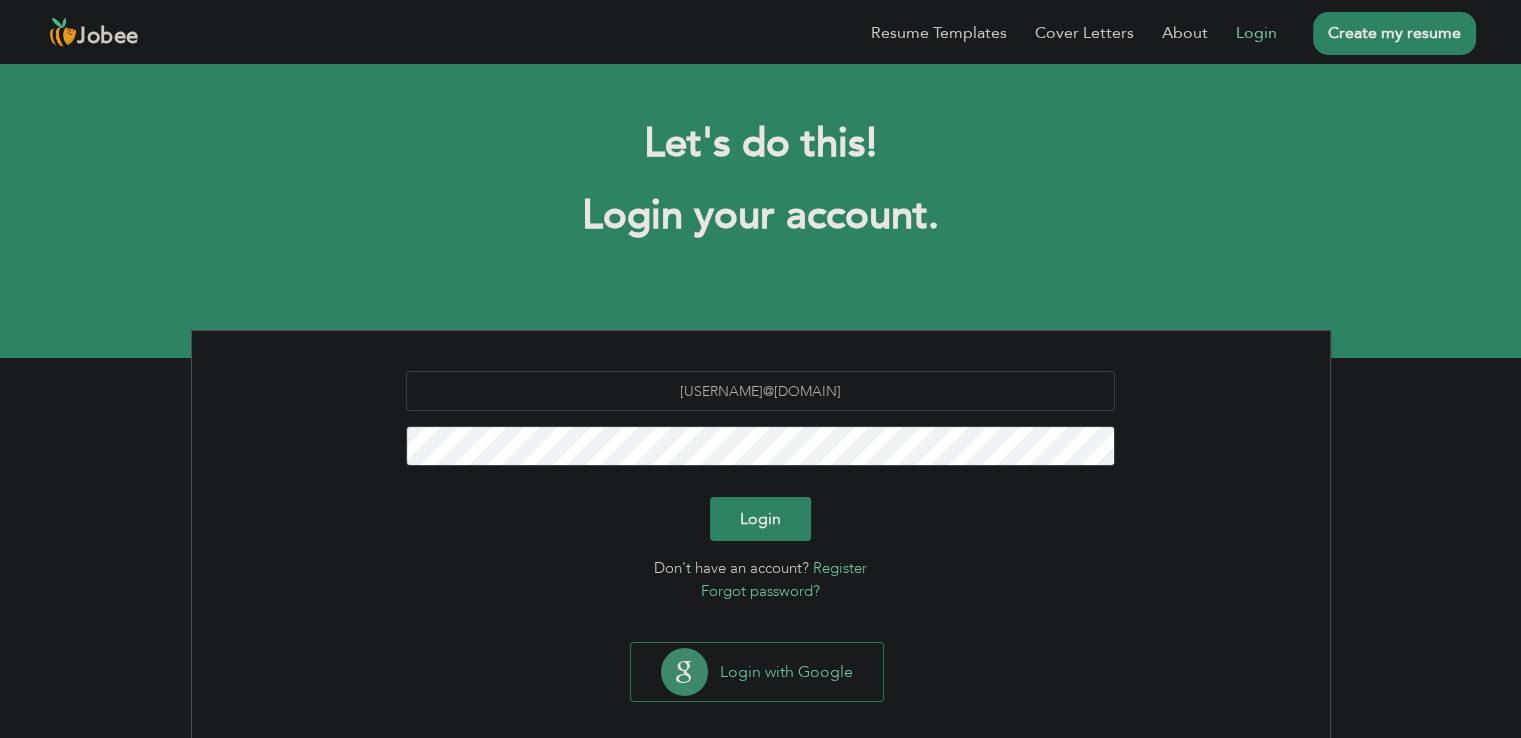 click on "[USERNAME]@[DOMAIN]" at bounding box center [761, 426] 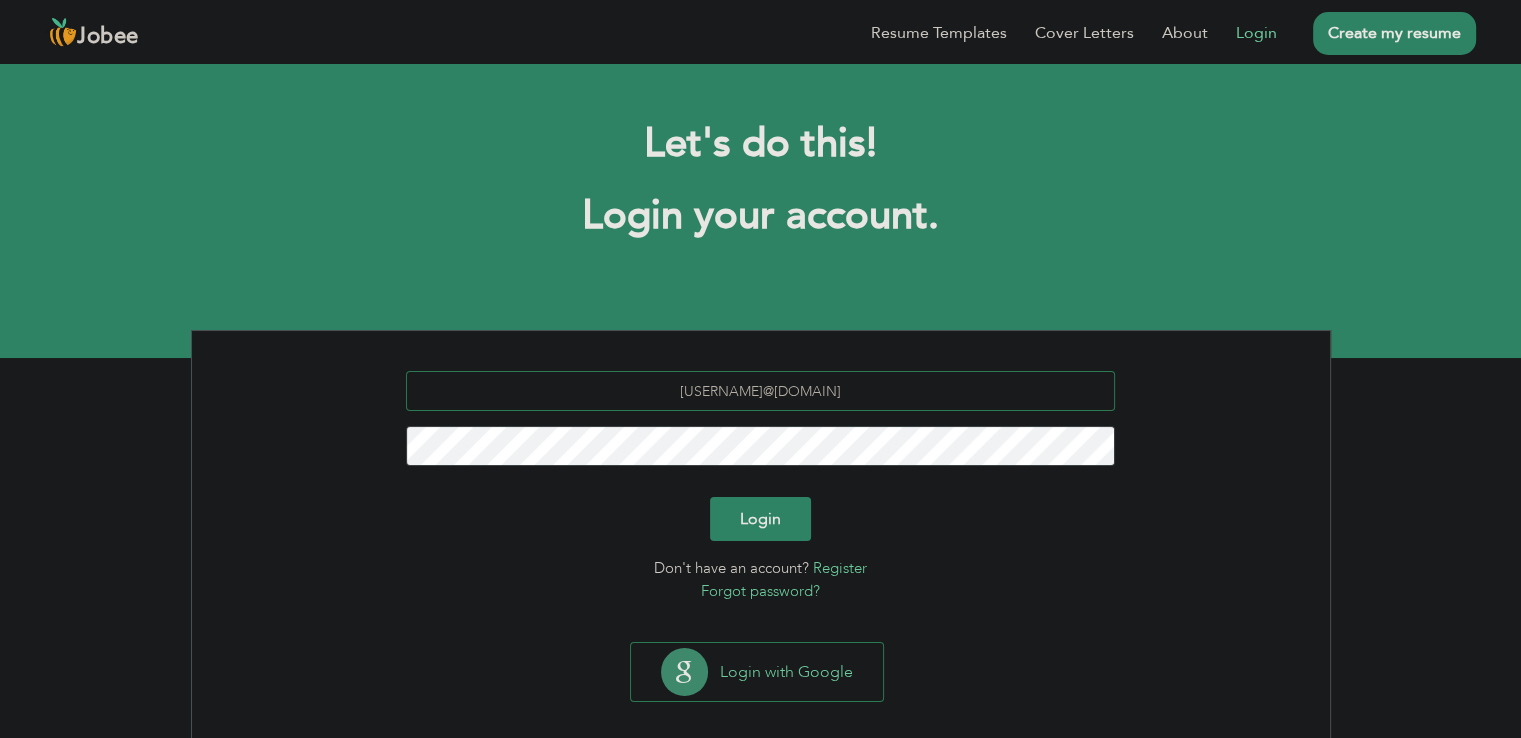 click on "[USERNAME]@[DOMAIN]" at bounding box center (760, 391) 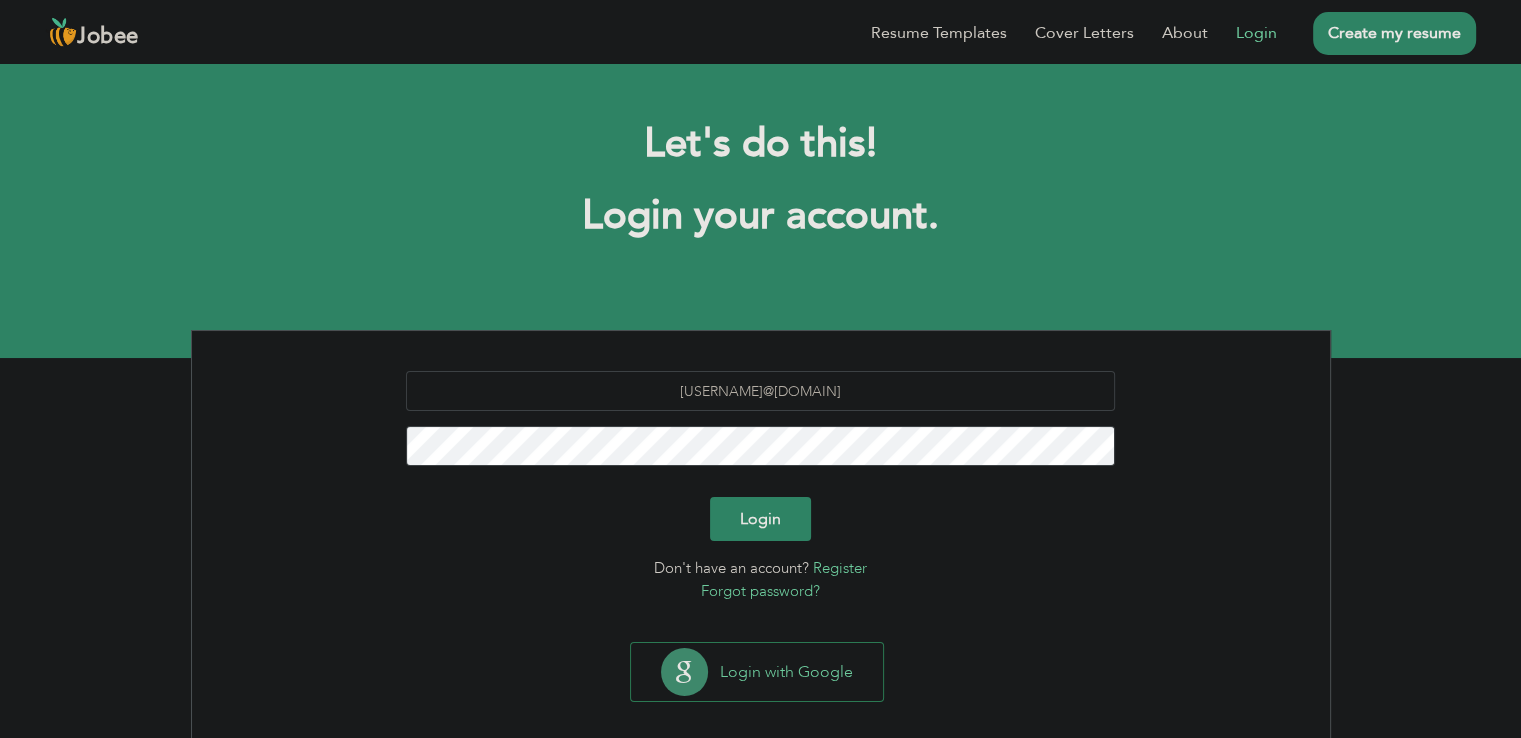 click on "Forgot password?" at bounding box center [760, 591] 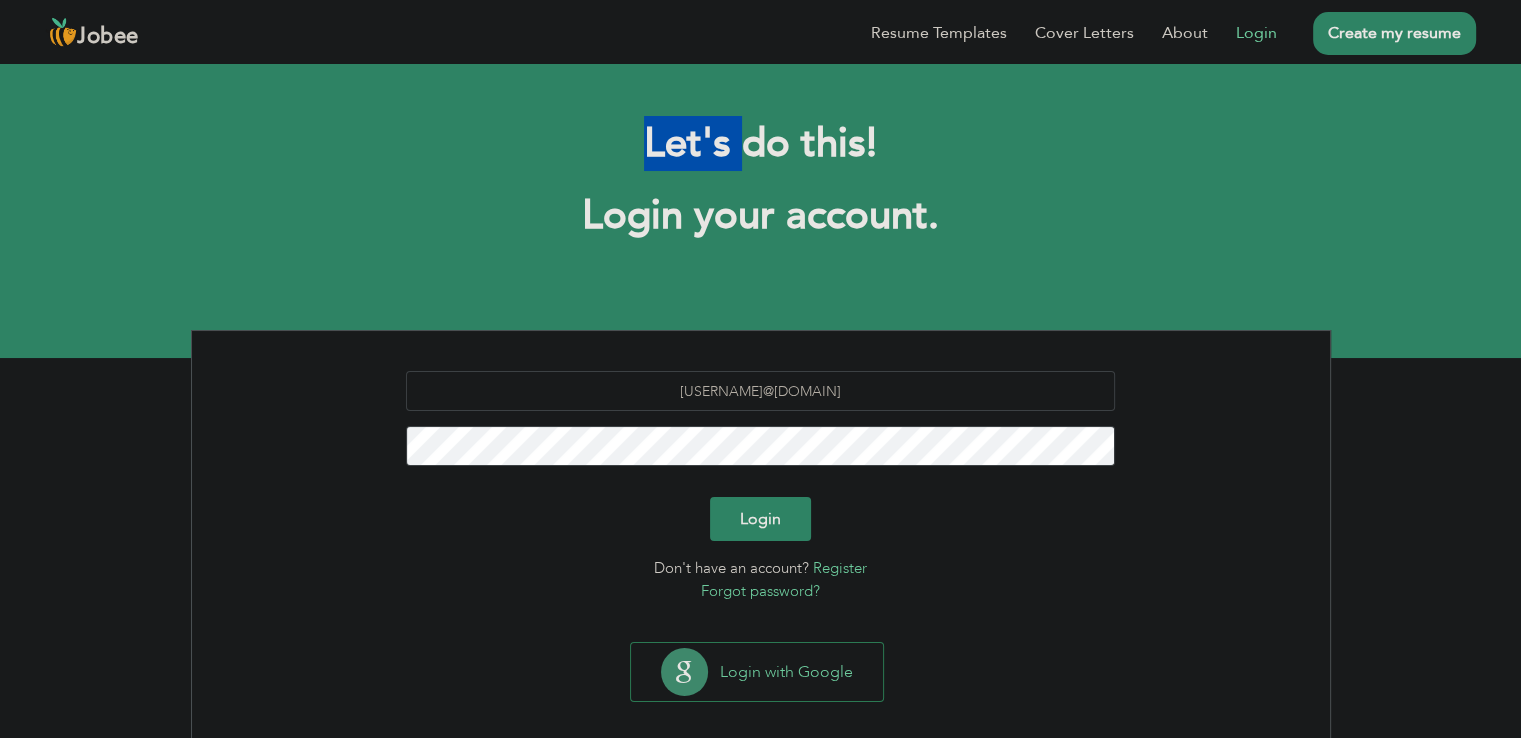 click on "Let's do this!" at bounding box center (761, 144) 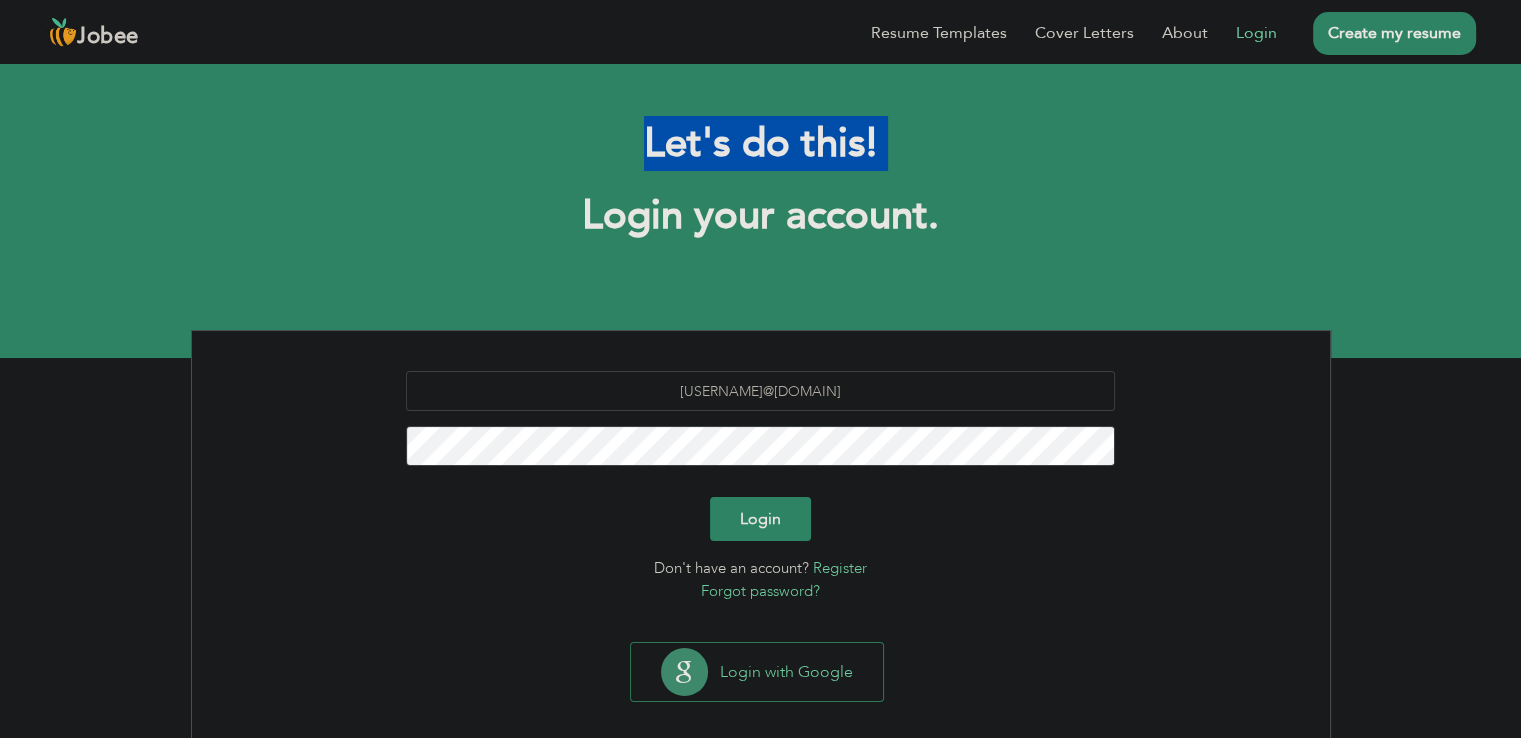 click on "Let's do this!" at bounding box center (761, 144) 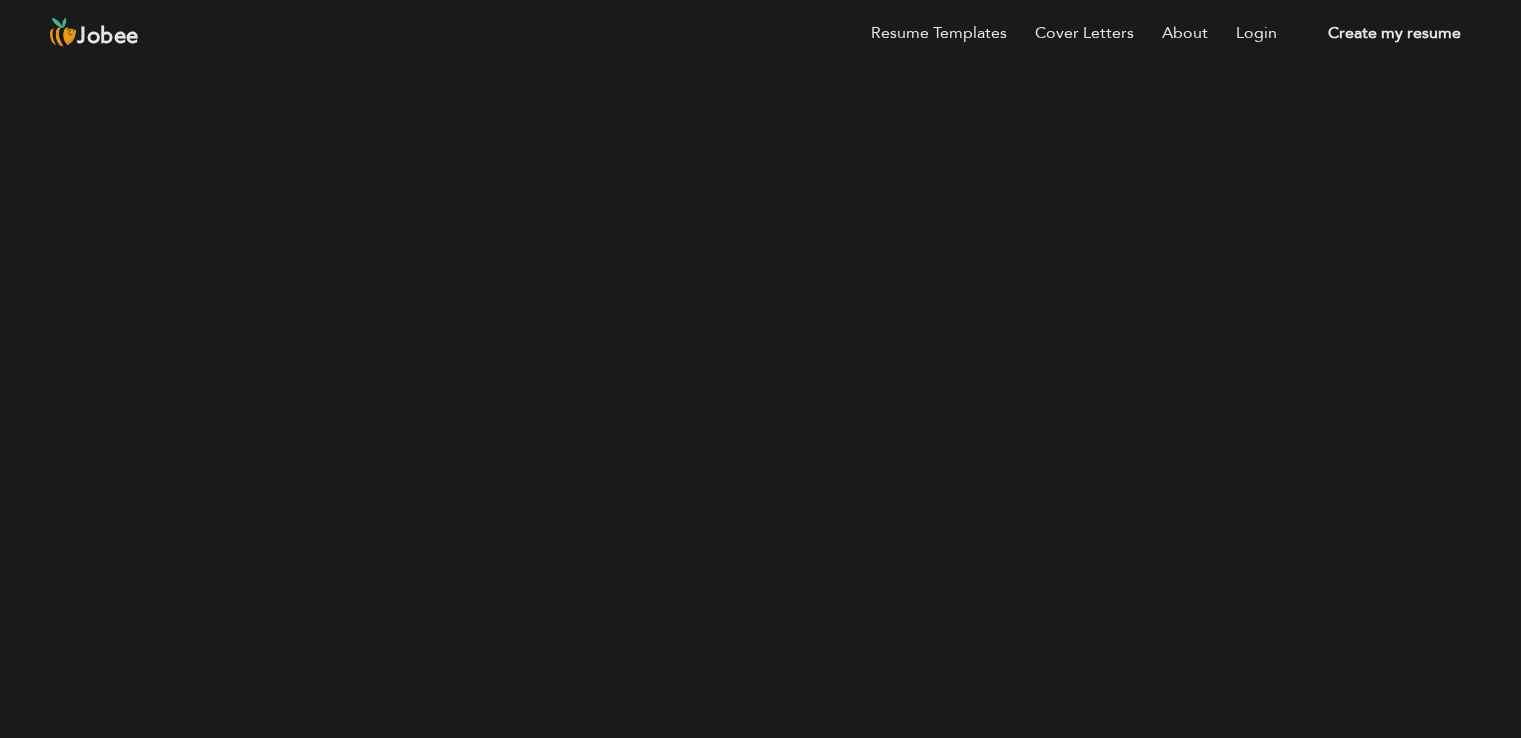 scroll, scrollTop: 0, scrollLeft: 0, axis: both 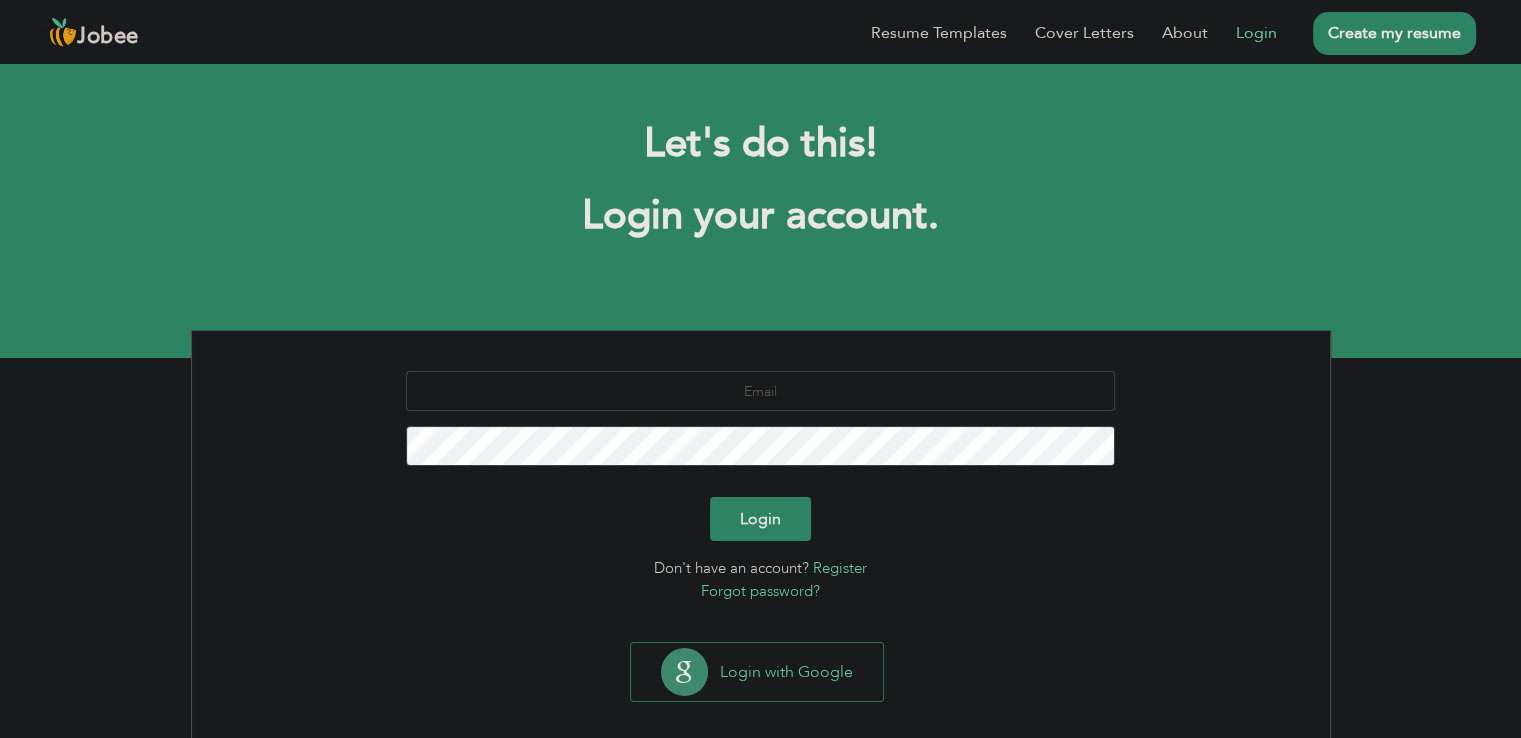 click on "Forgot password?" at bounding box center [760, 591] 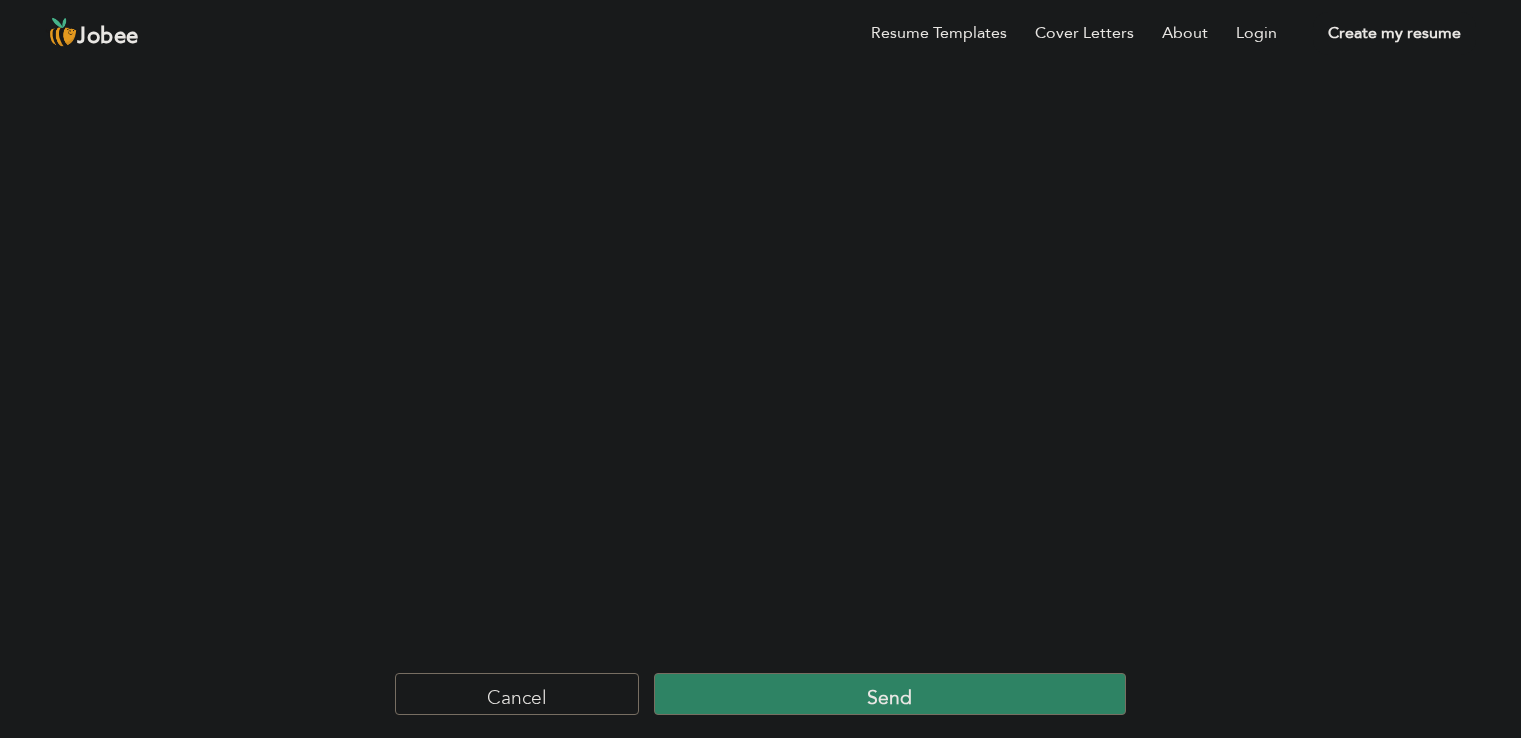 scroll, scrollTop: 0, scrollLeft: 0, axis: both 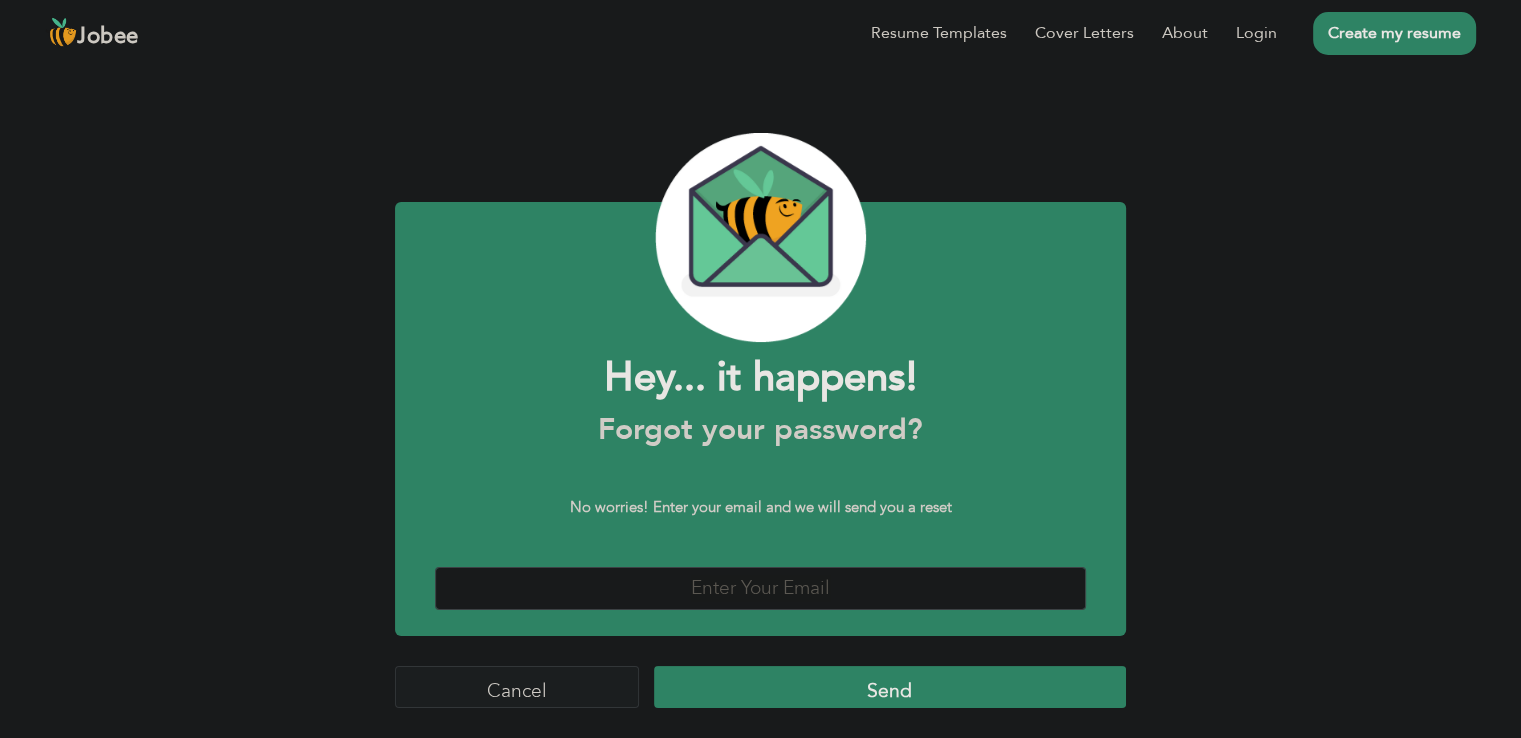 click on "Hey... it happens!
Forgot your password?
No worries! Enter your email and we will send you a reset" at bounding box center [760, 418] 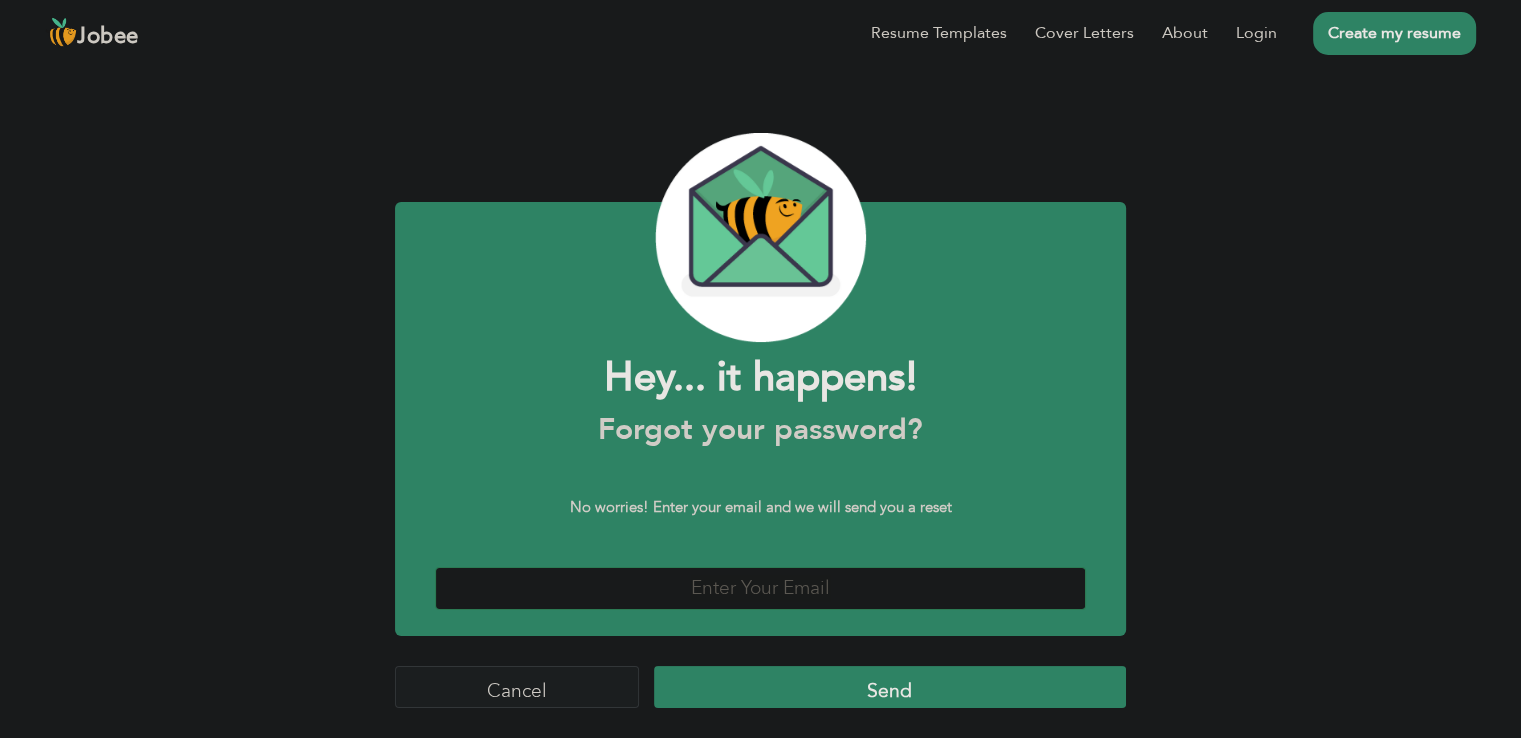 click at bounding box center (760, 588) 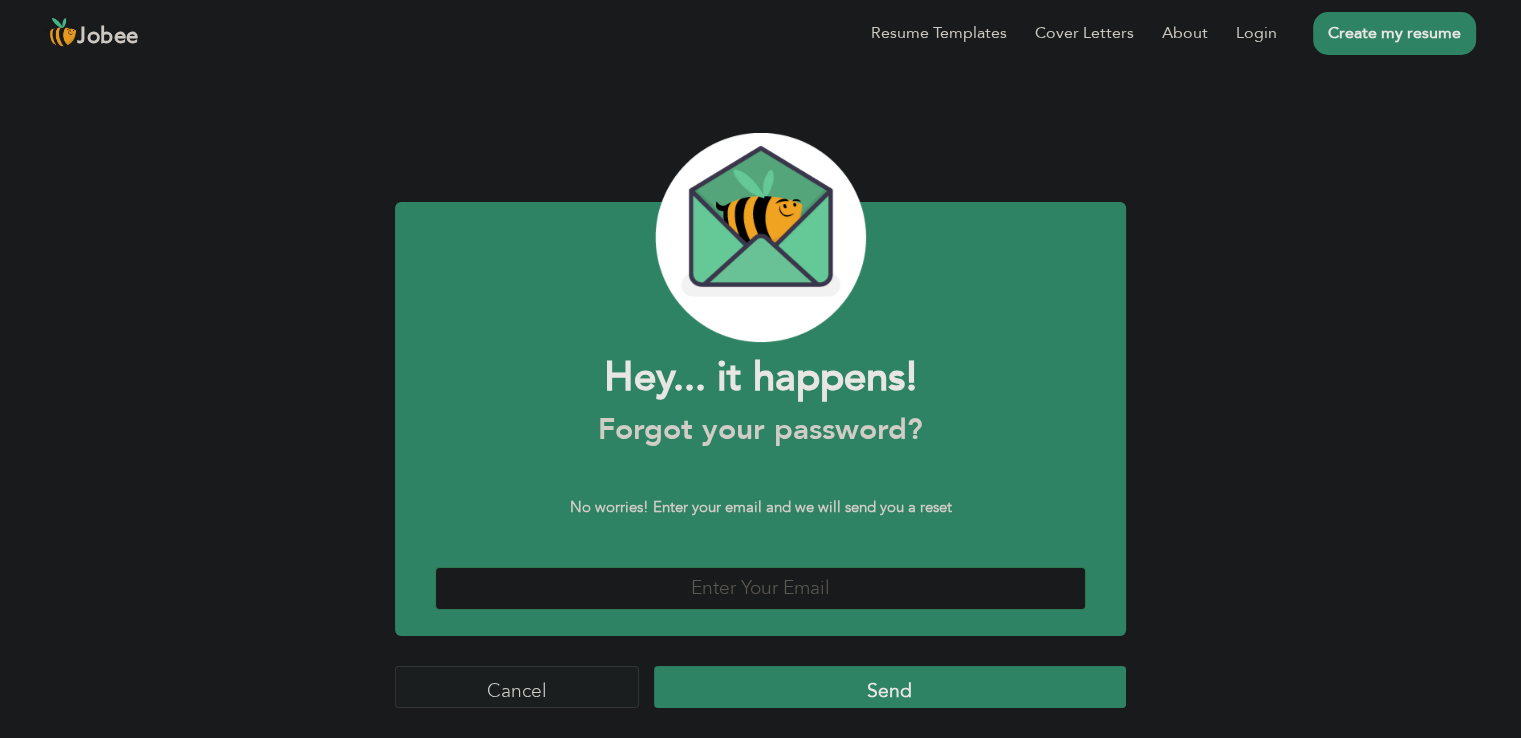paste on "[USERNAME]@[DOMAIN]" 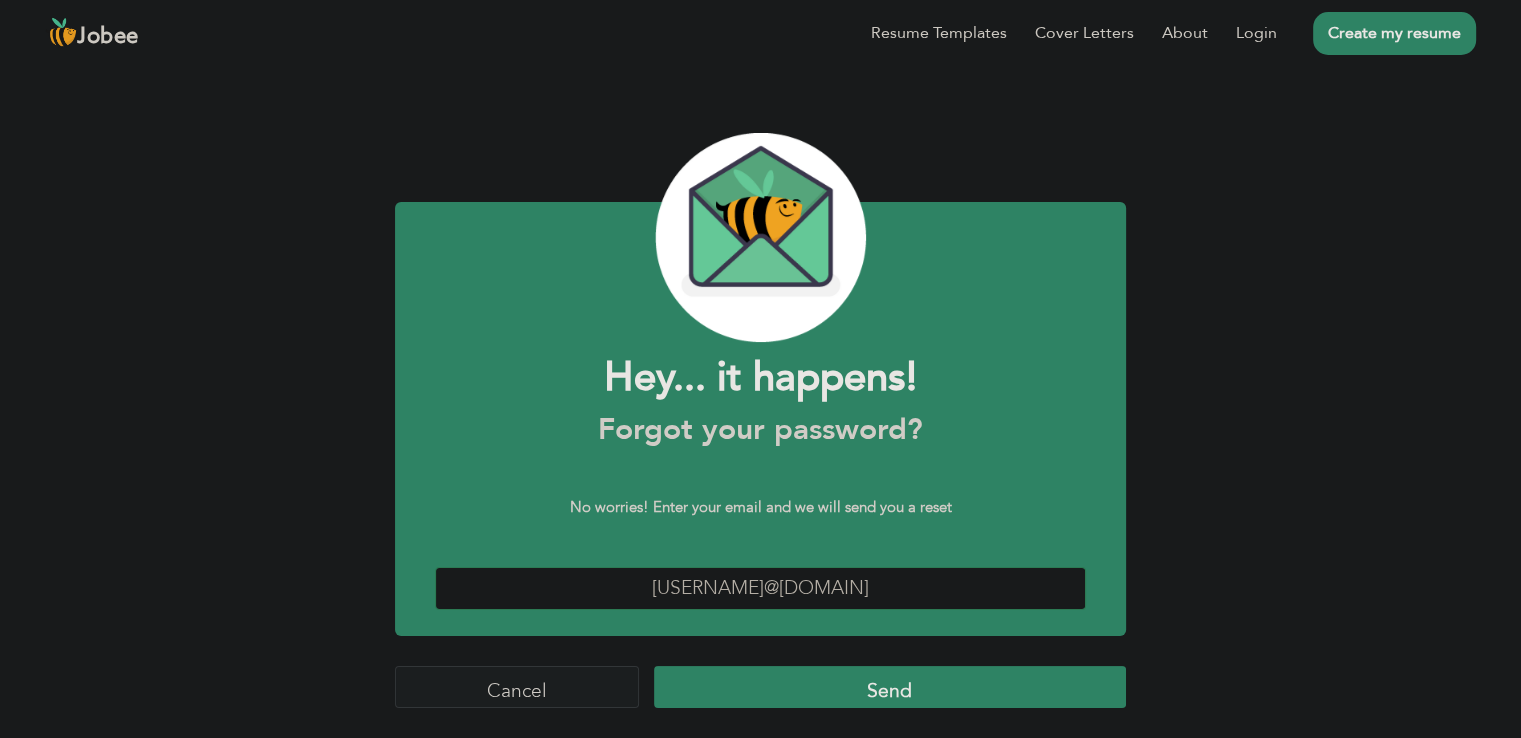 type on "[USERNAME]@[DOMAIN]" 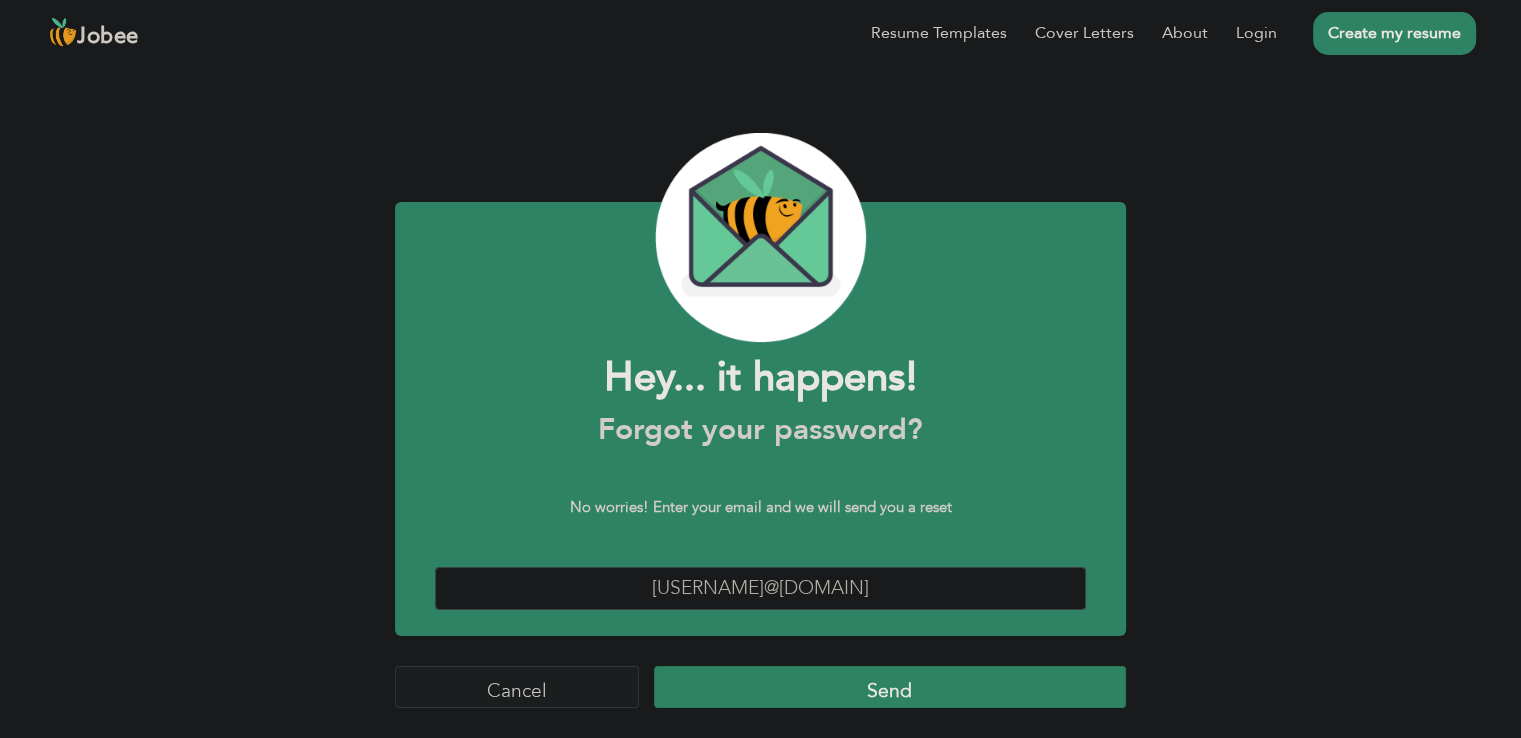 click on "Send" at bounding box center [890, 687] 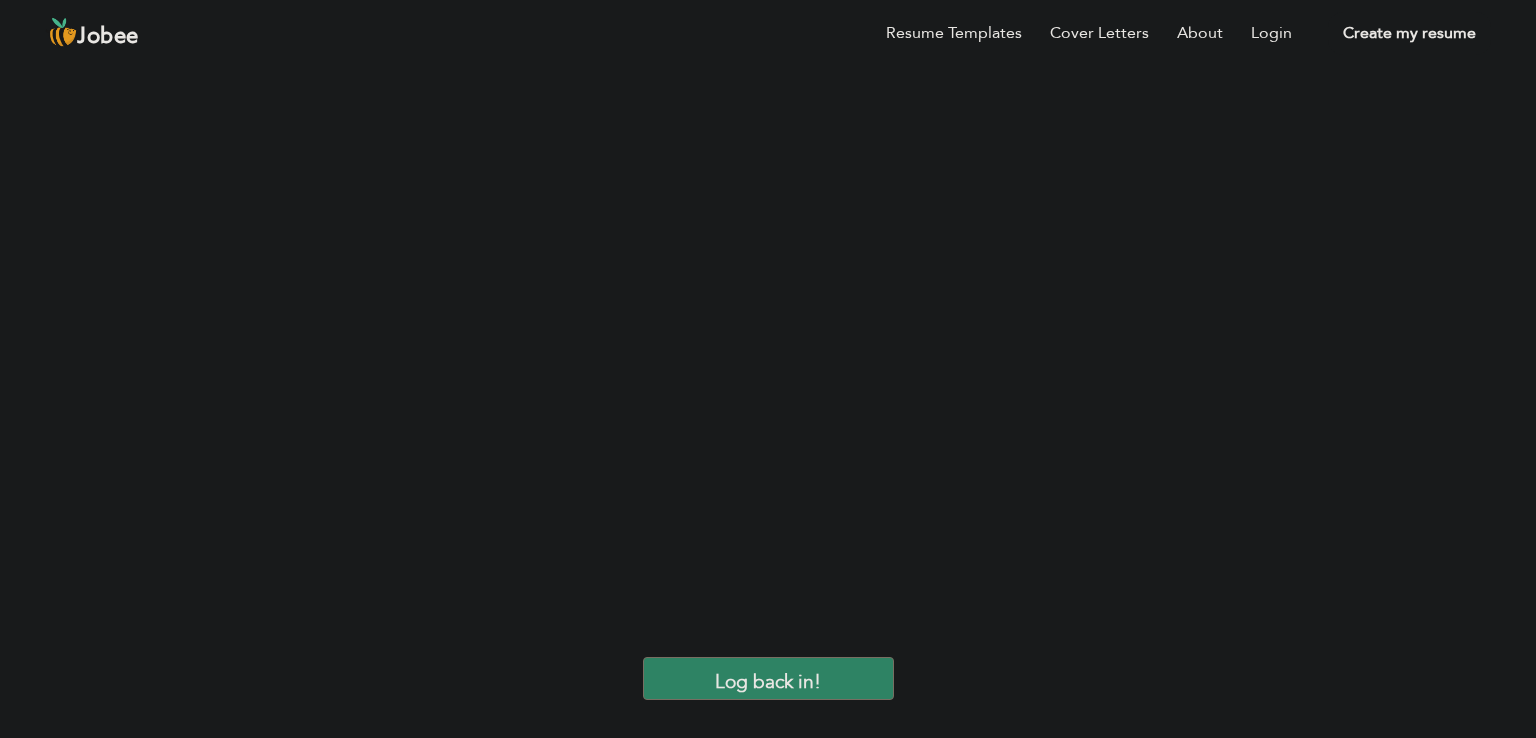 scroll, scrollTop: 0, scrollLeft: 0, axis: both 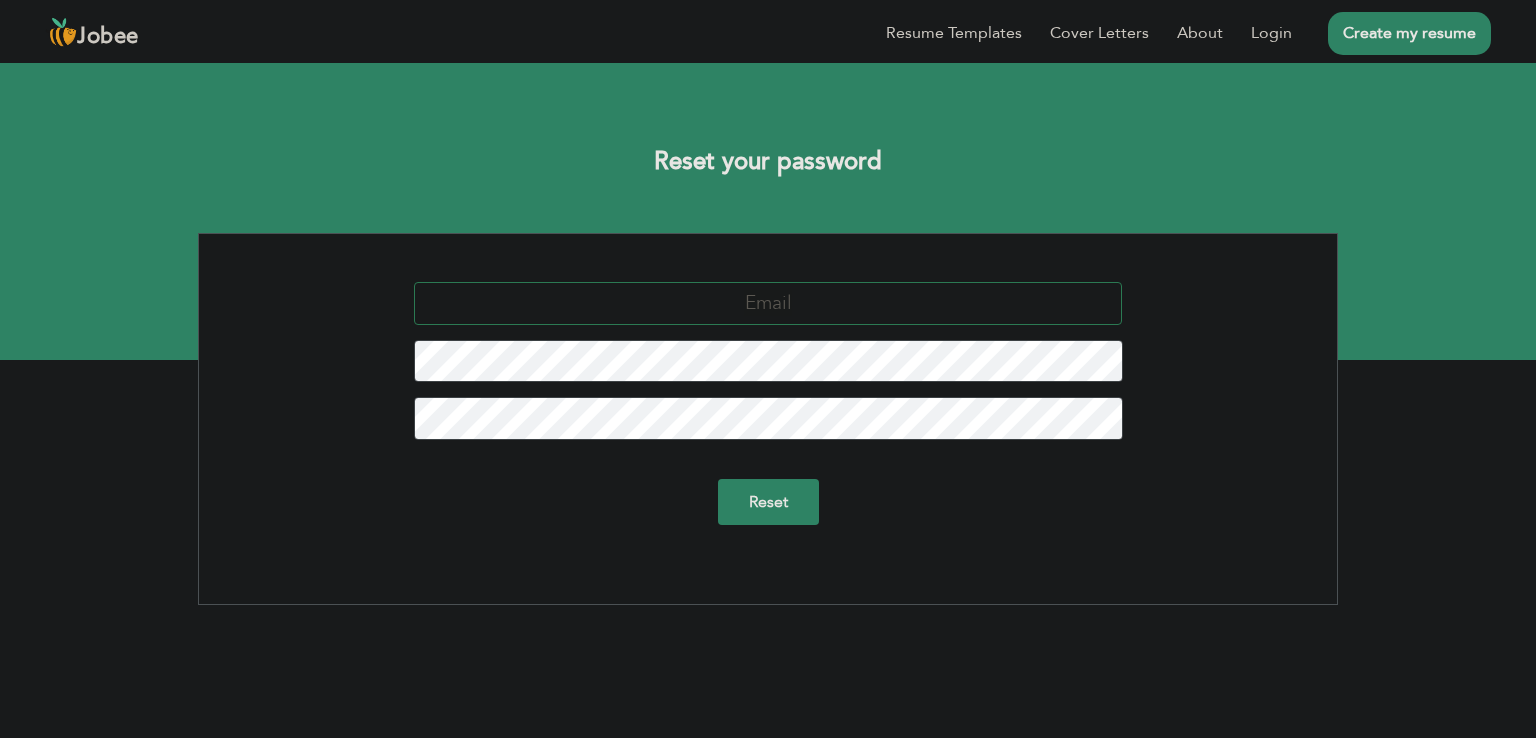 click at bounding box center (768, 303) 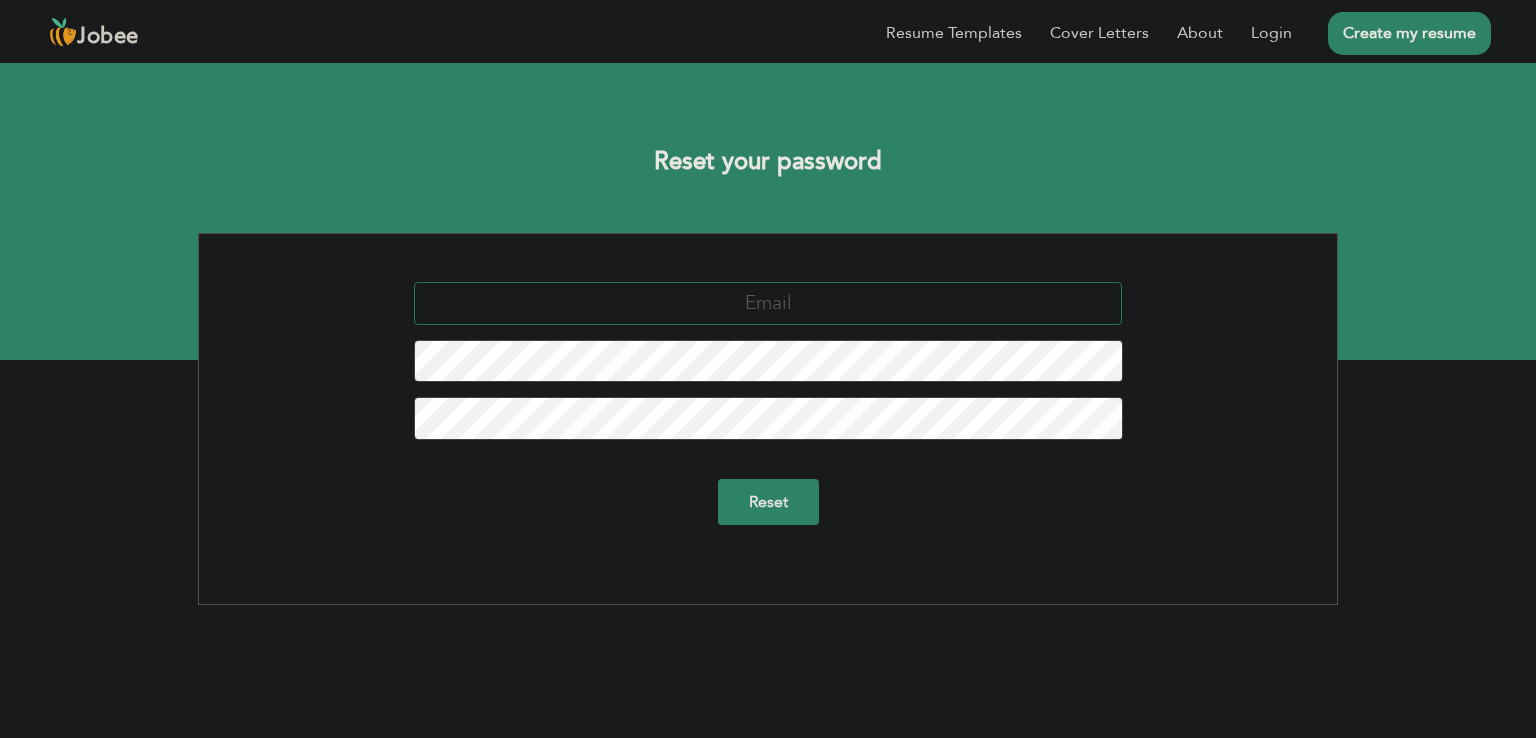 type on "[USERNAME]@[DOMAIN]" 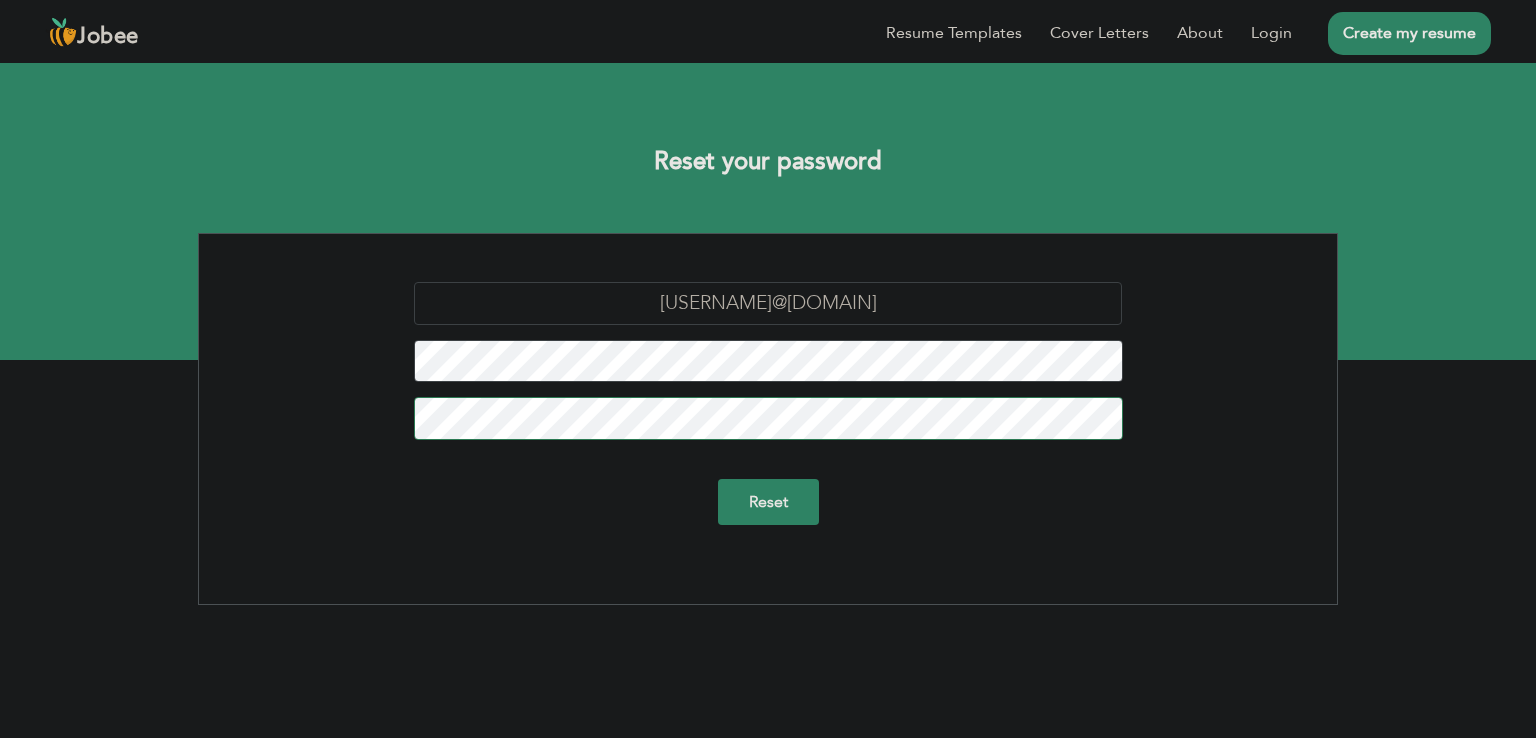 click on "Reset" at bounding box center (768, 502) 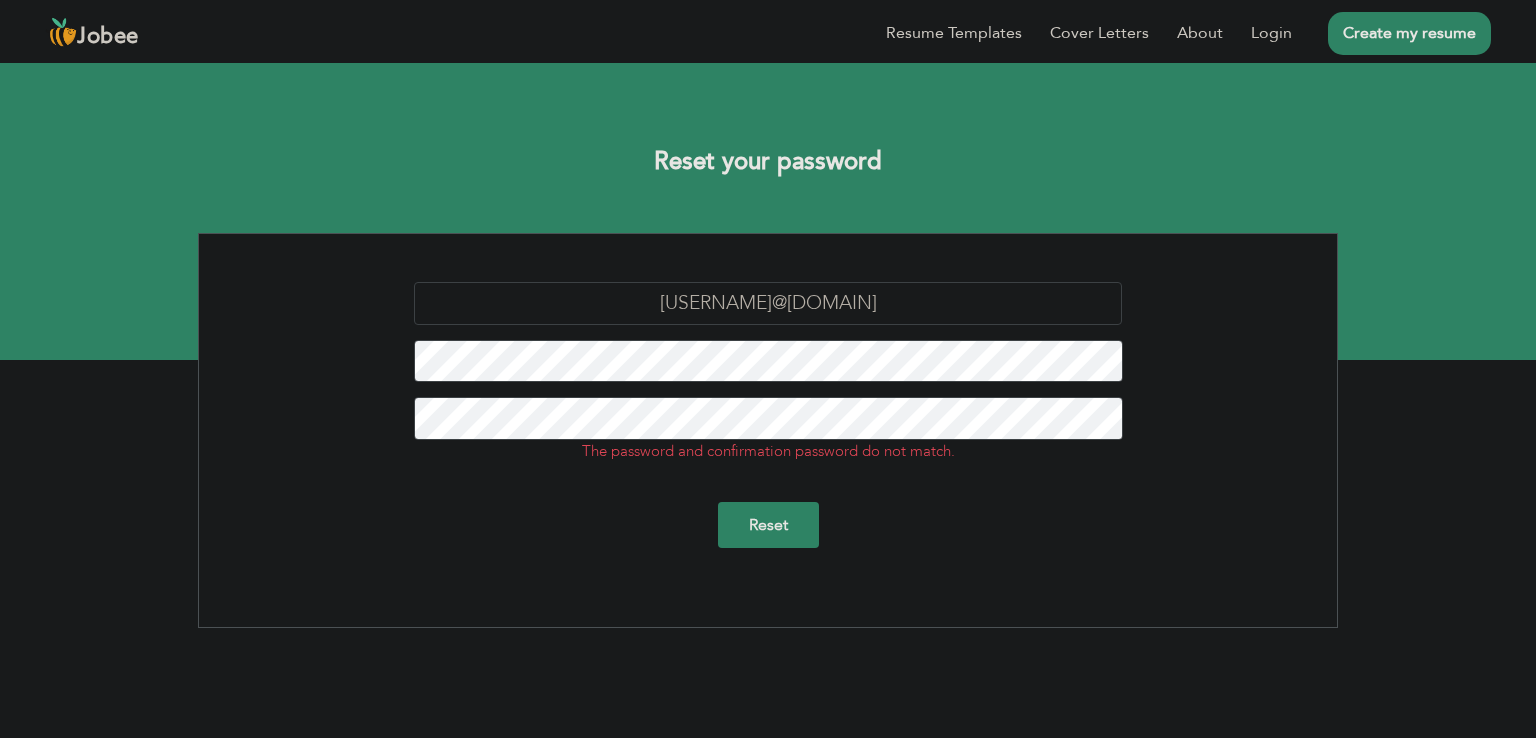 scroll, scrollTop: 0, scrollLeft: 0, axis: both 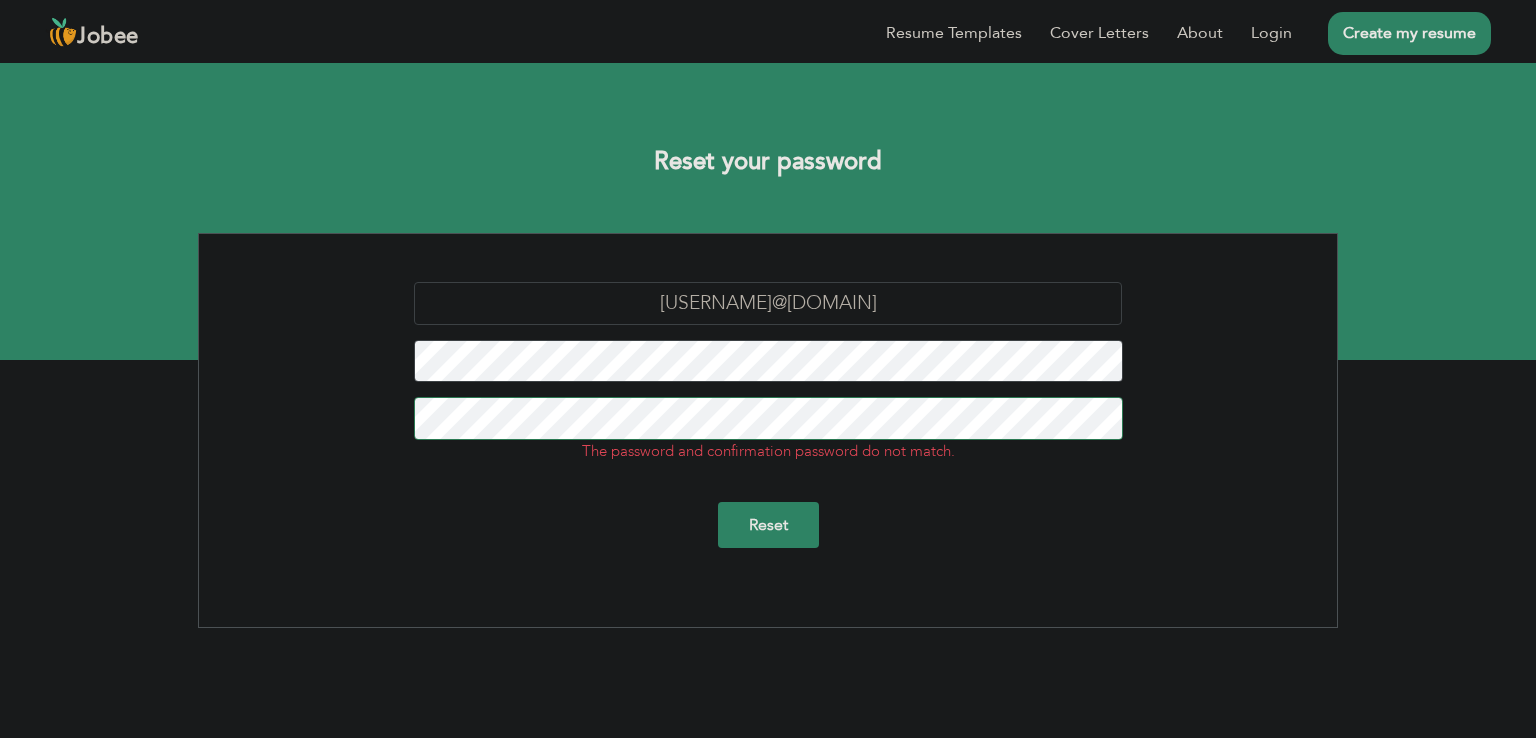 click on "Reset" at bounding box center (768, 525) 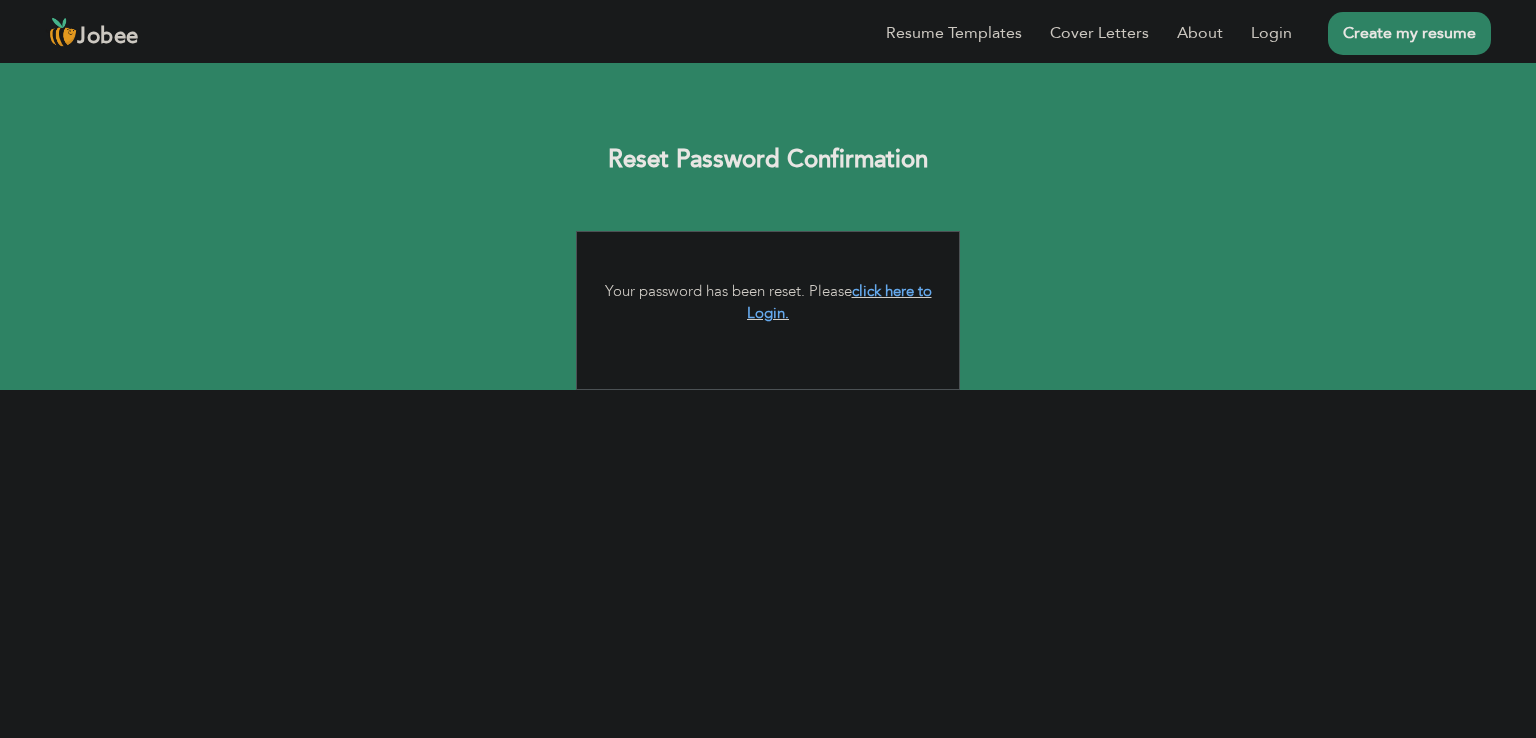 scroll, scrollTop: 0, scrollLeft: 0, axis: both 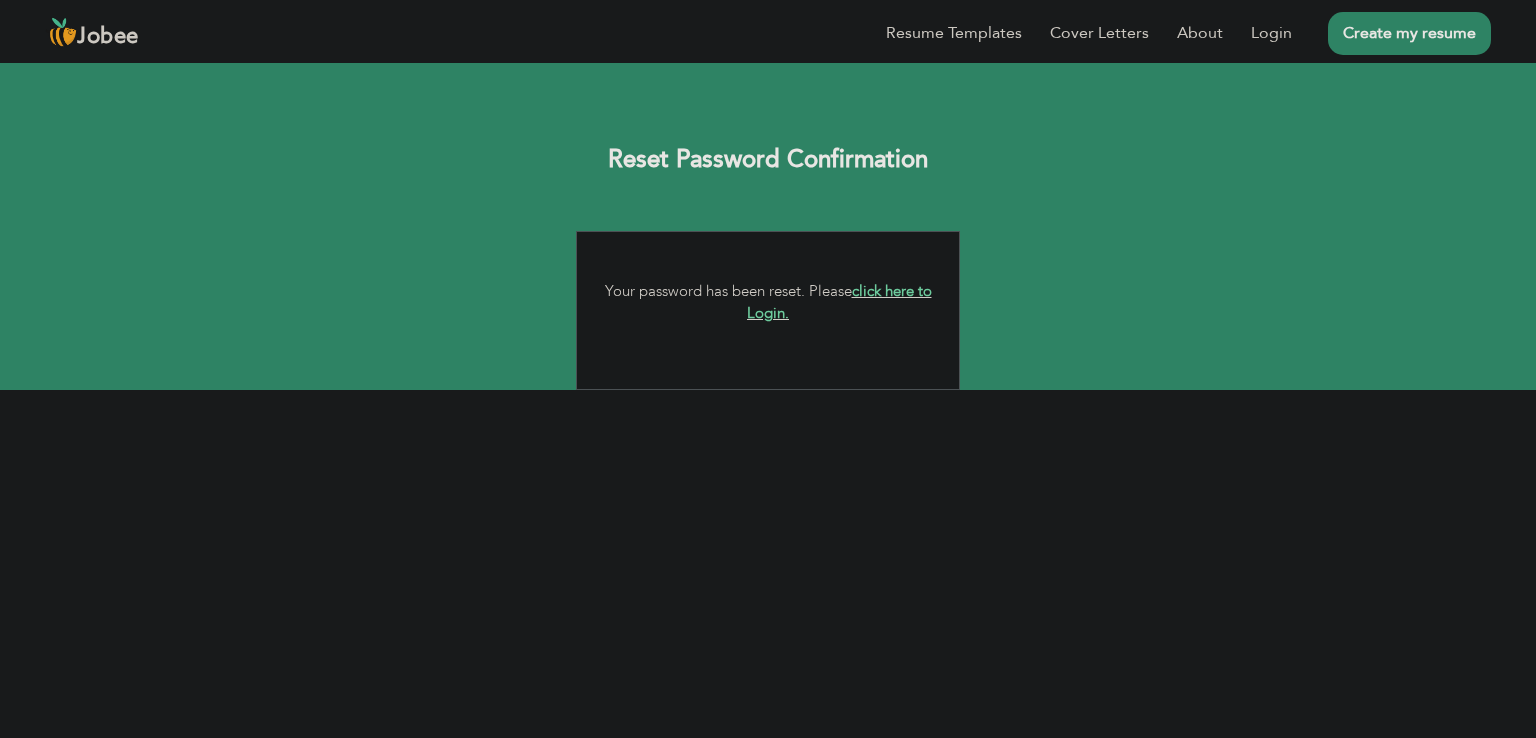 click on "click here to Login." at bounding box center (839, 302) 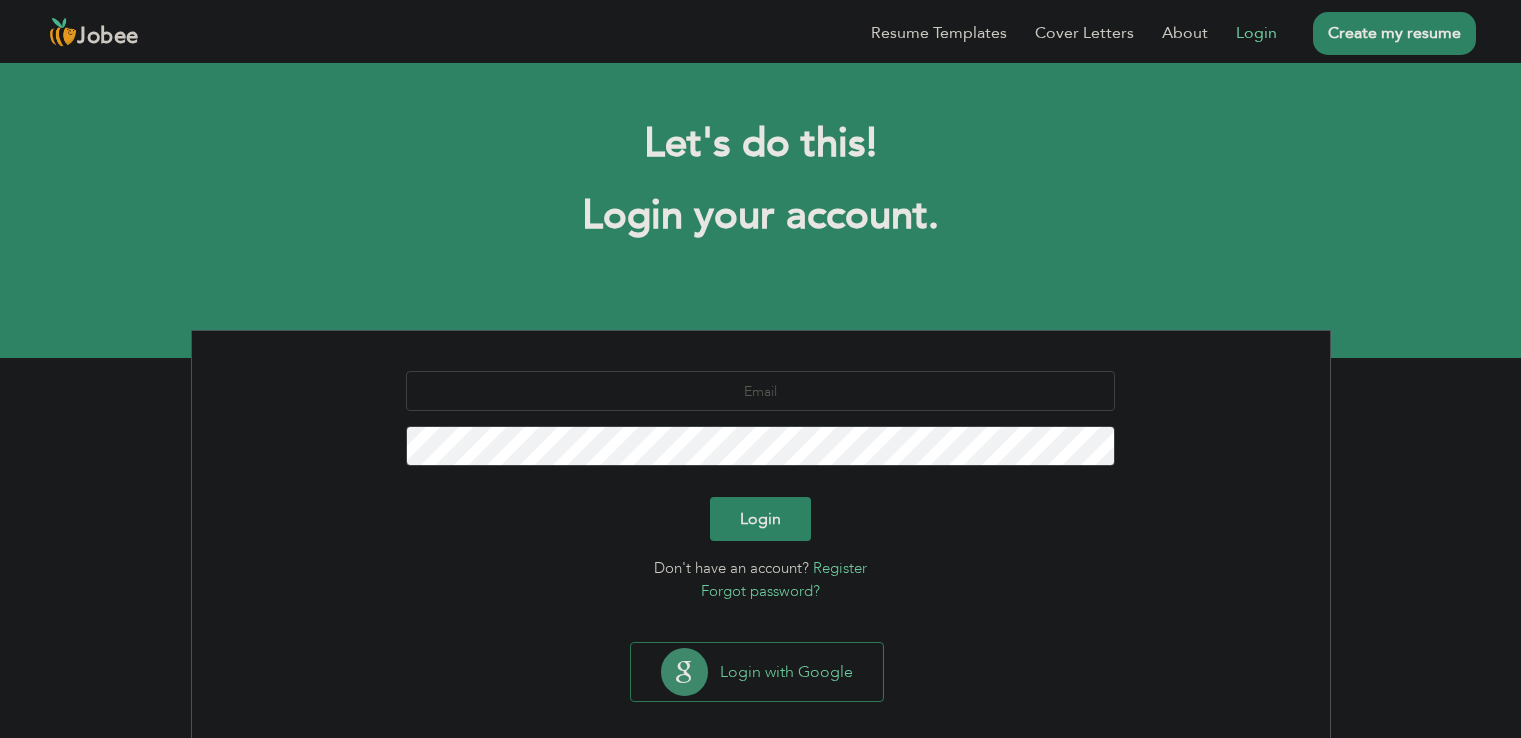 scroll, scrollTop: 0, scrollLeft: 0, axis: both 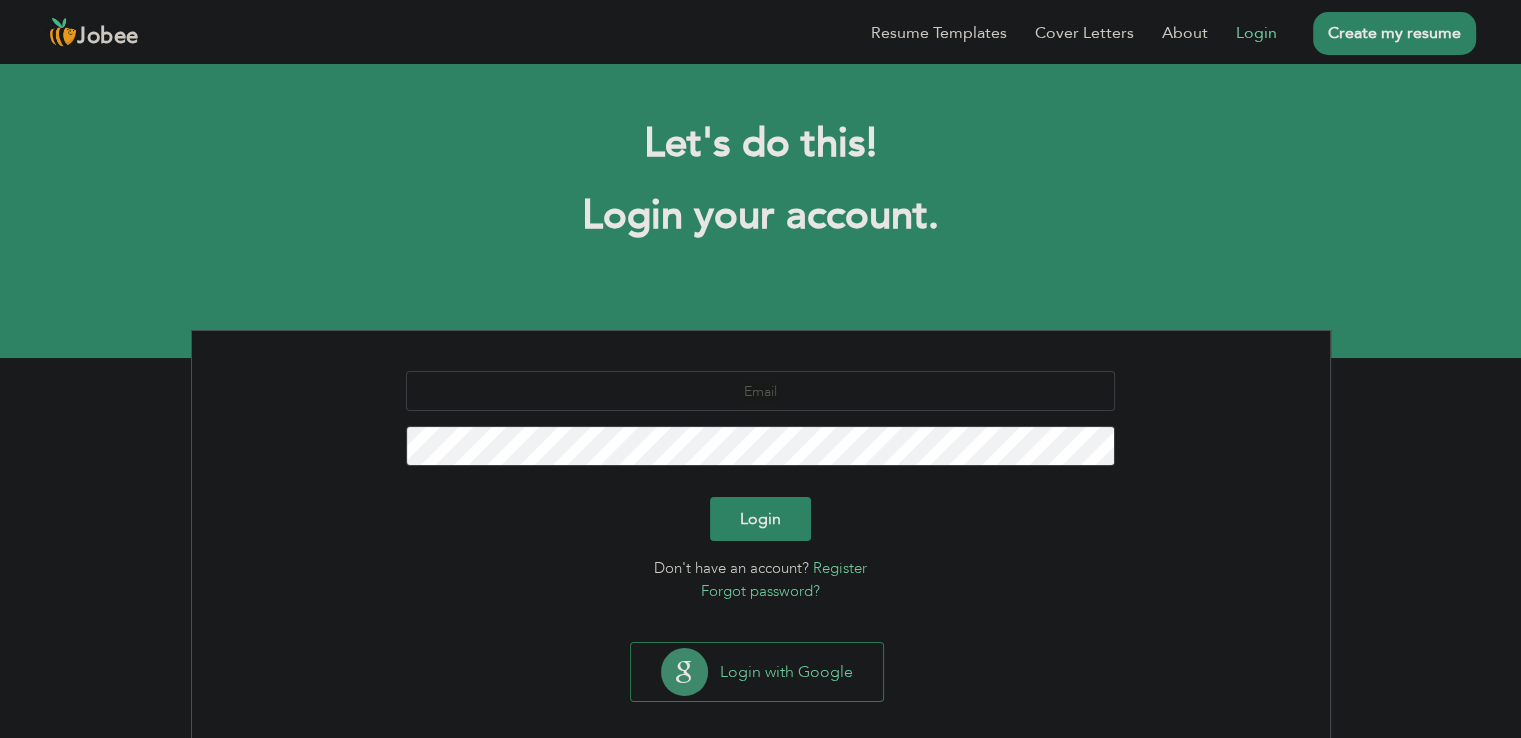 click at bounding box center [761, 426] 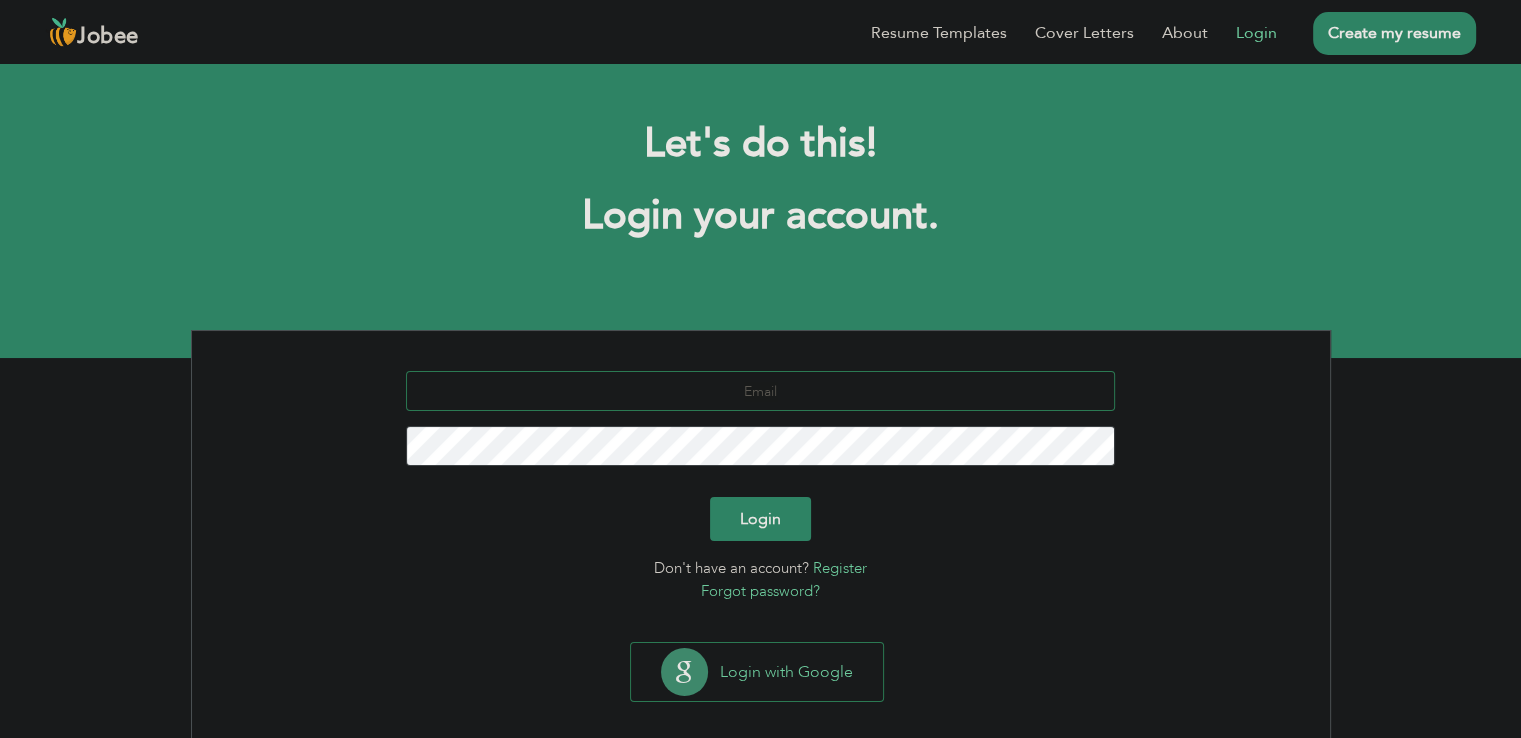 click at bounding box center (760, 391) 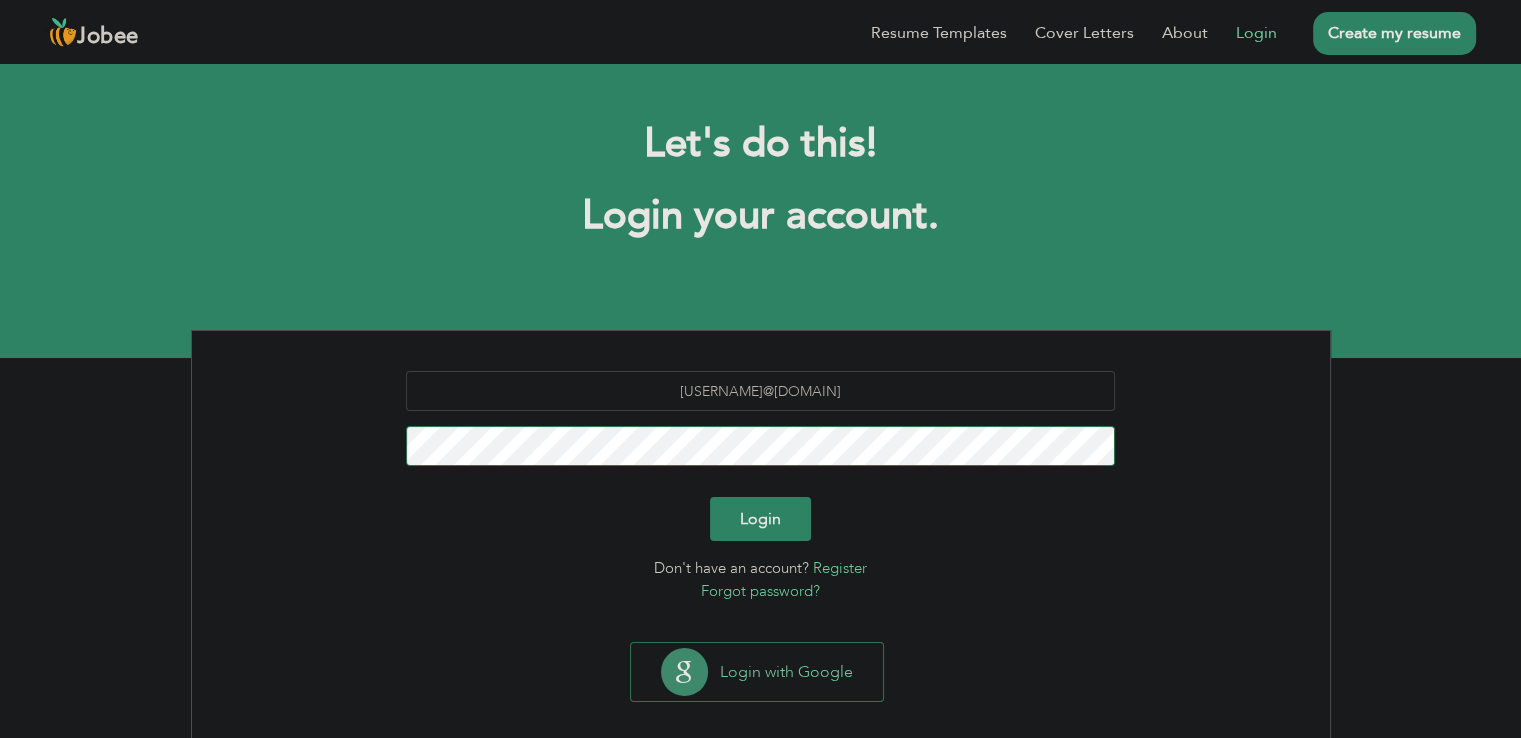 click on "Login" at bounding box center (760, 519) 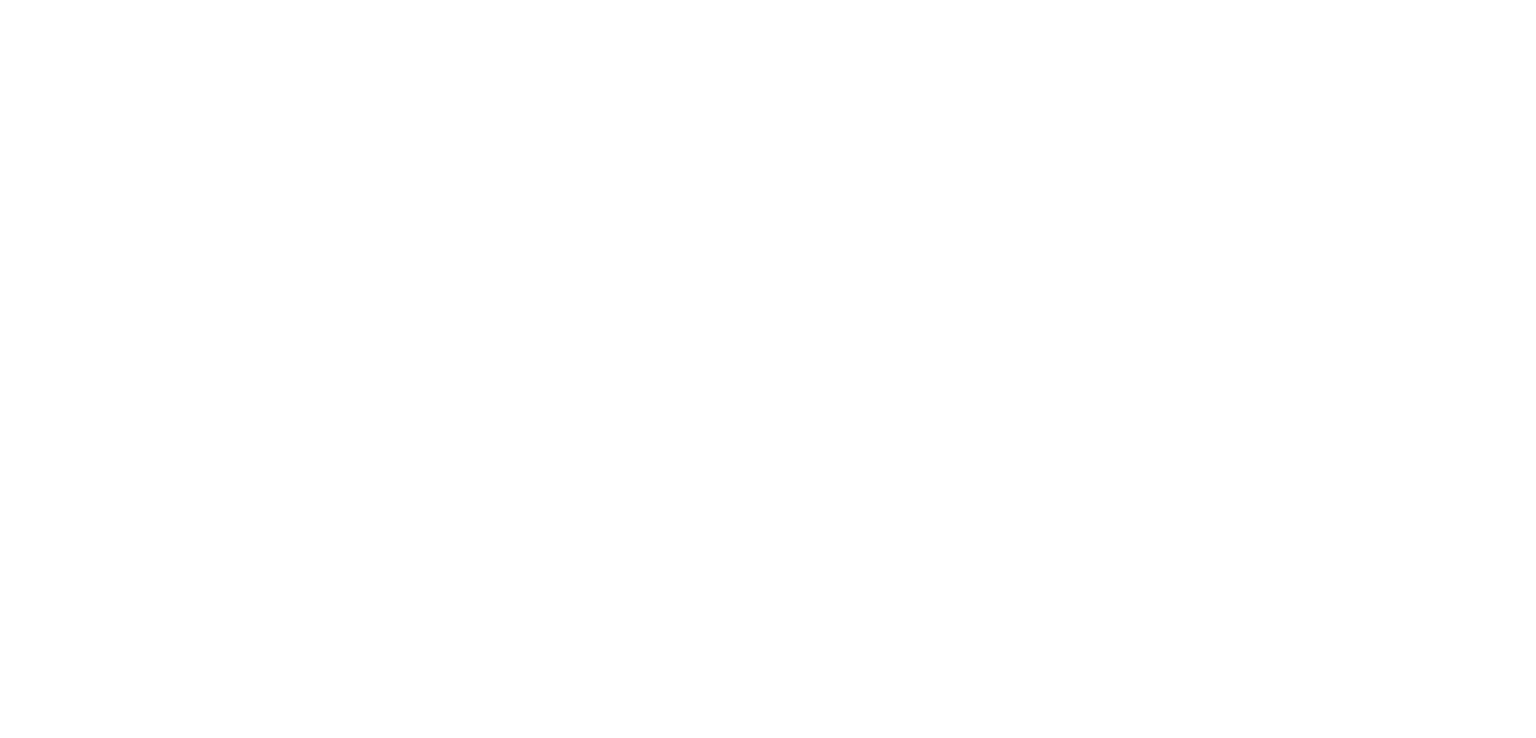 scroll, scrollTop: 0, scrollLeft: 0, axis: both 